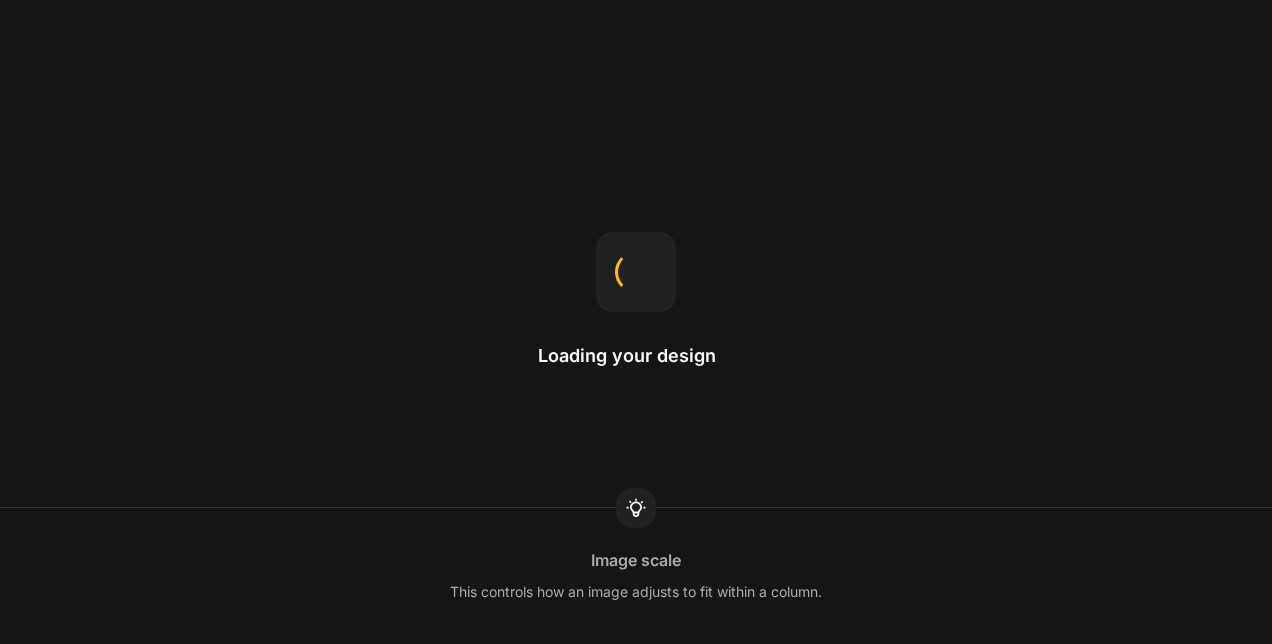 scroll, scrollTop: 0, scrollLeft: 0, axis: both 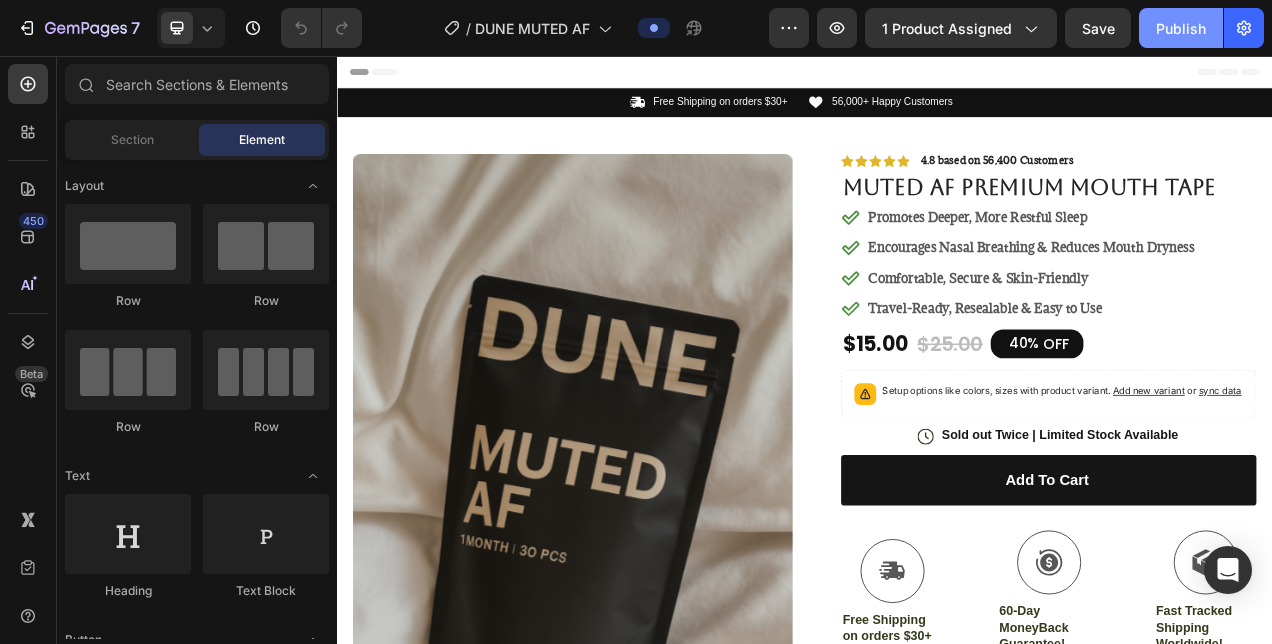 click on "Publish" at bounding box center [1181, 28] 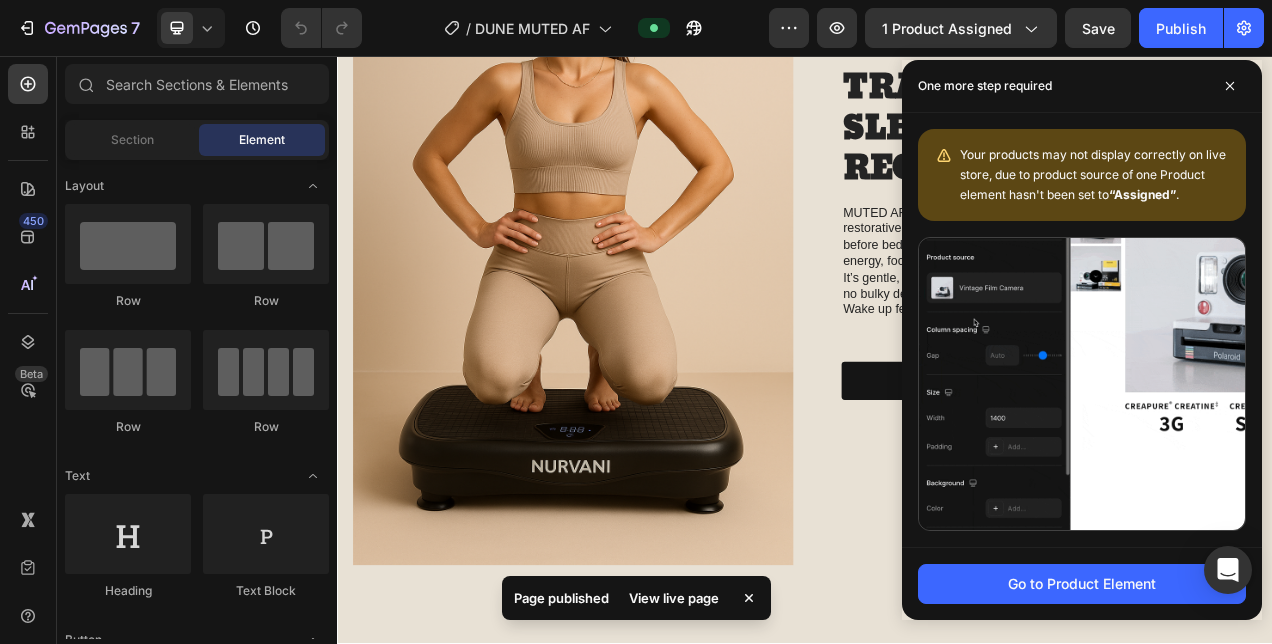 scroll, scrollTop: 2222, scrollLeft: 0, axis: vertical 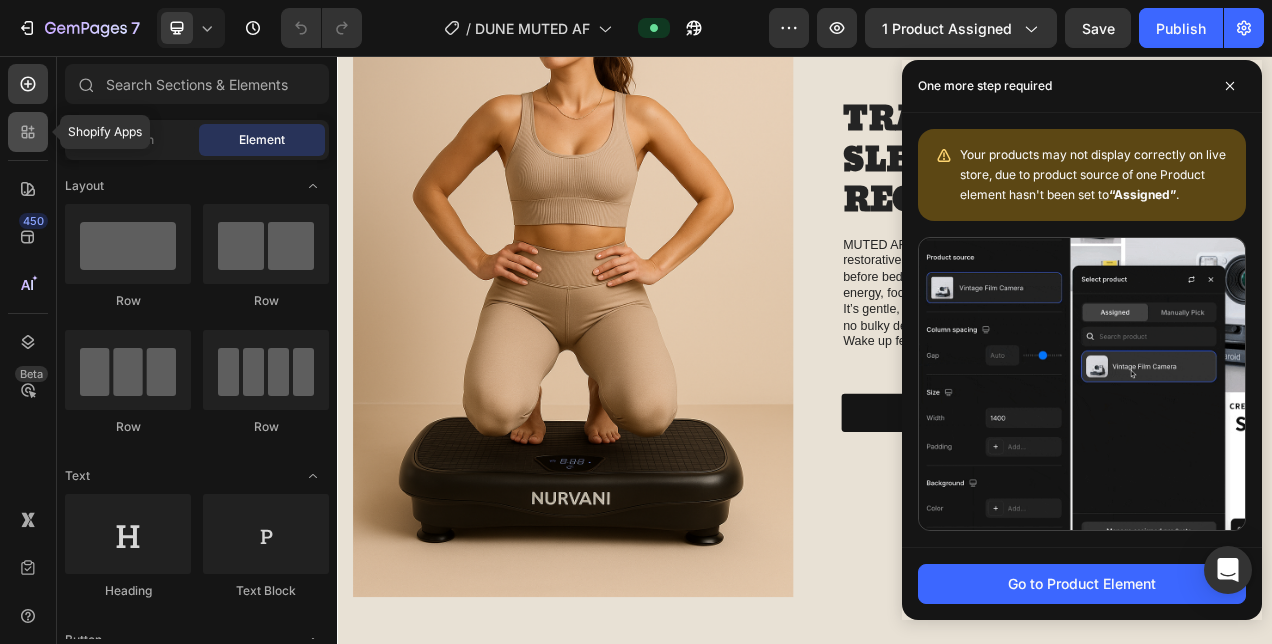 click 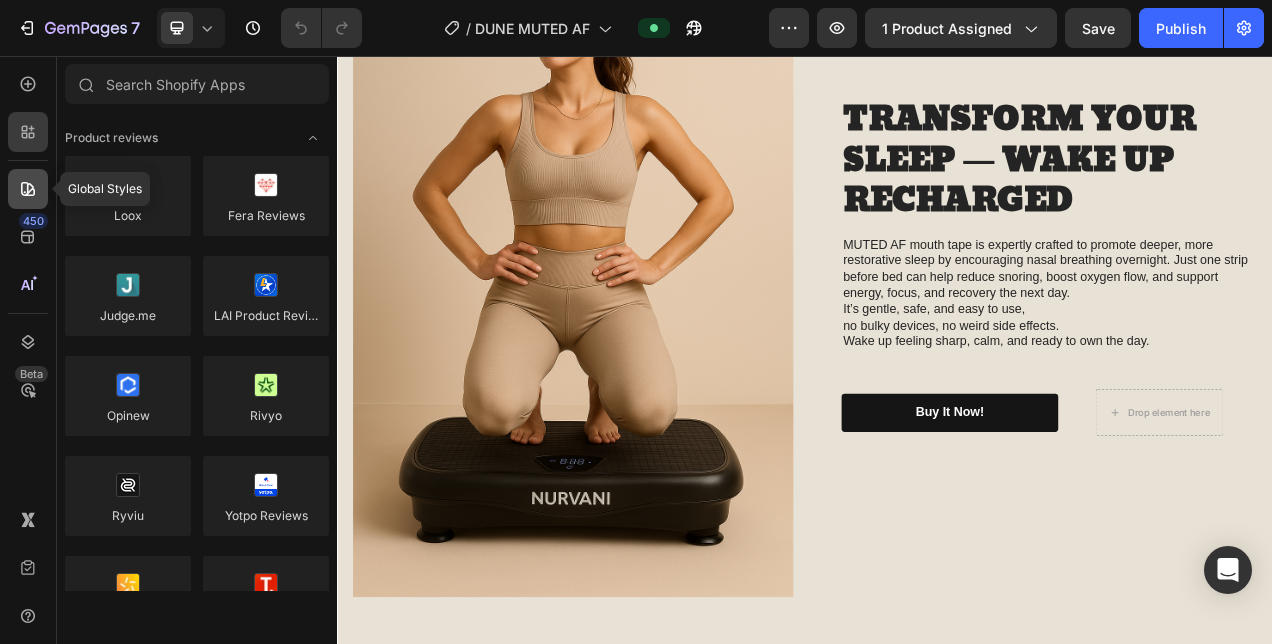 click 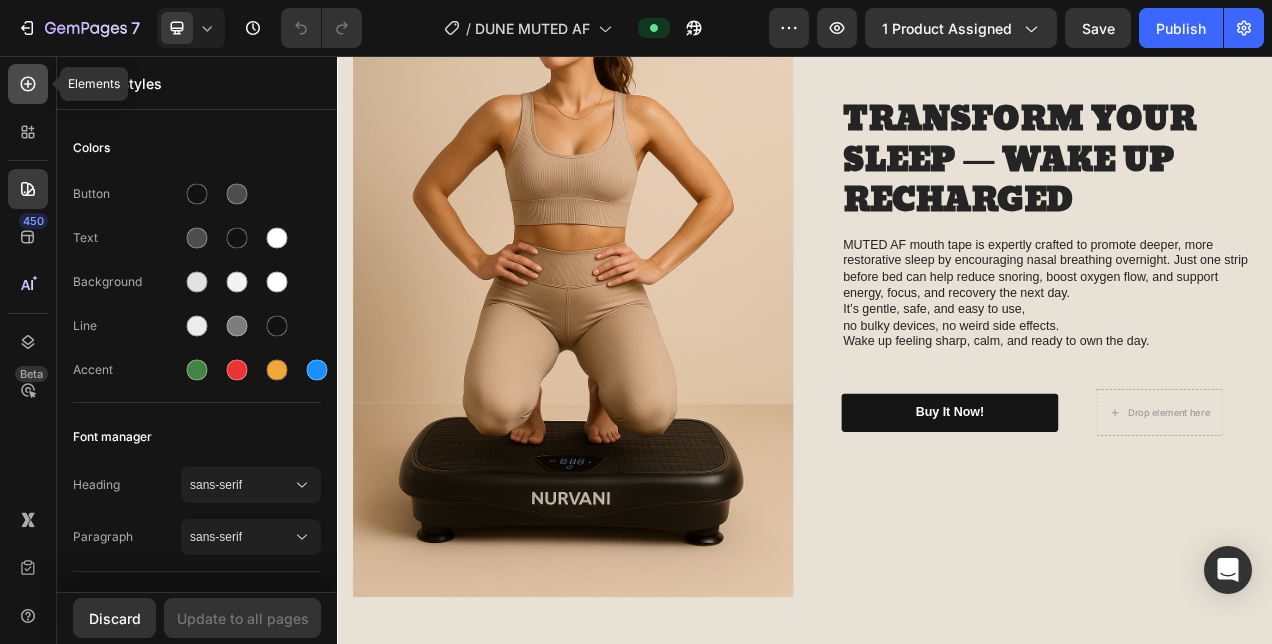 click 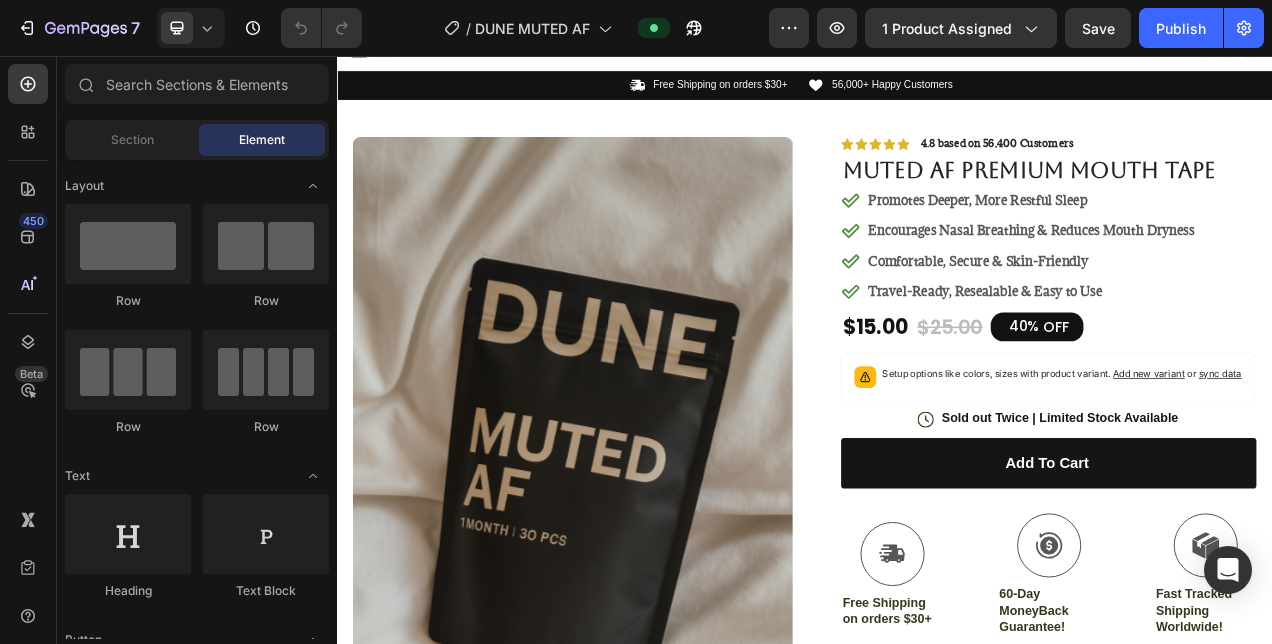 scroll, scrollTop: 0, scrollLeft: 0, axis: both 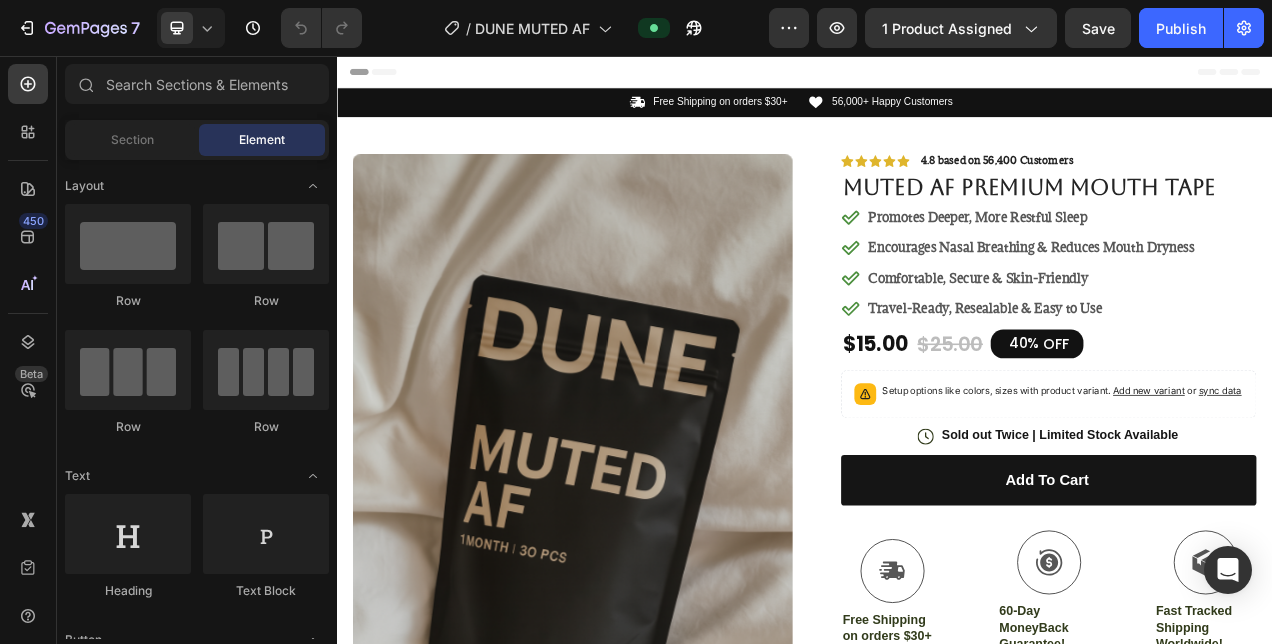 click at bounding box center (639, 606) 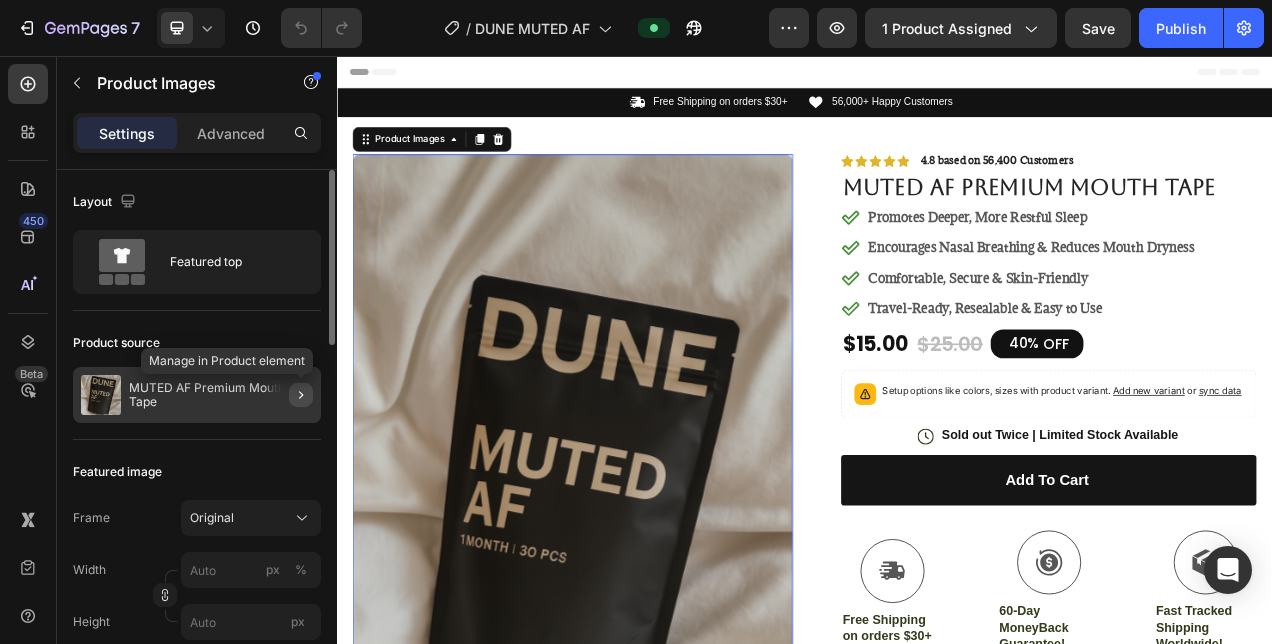 click 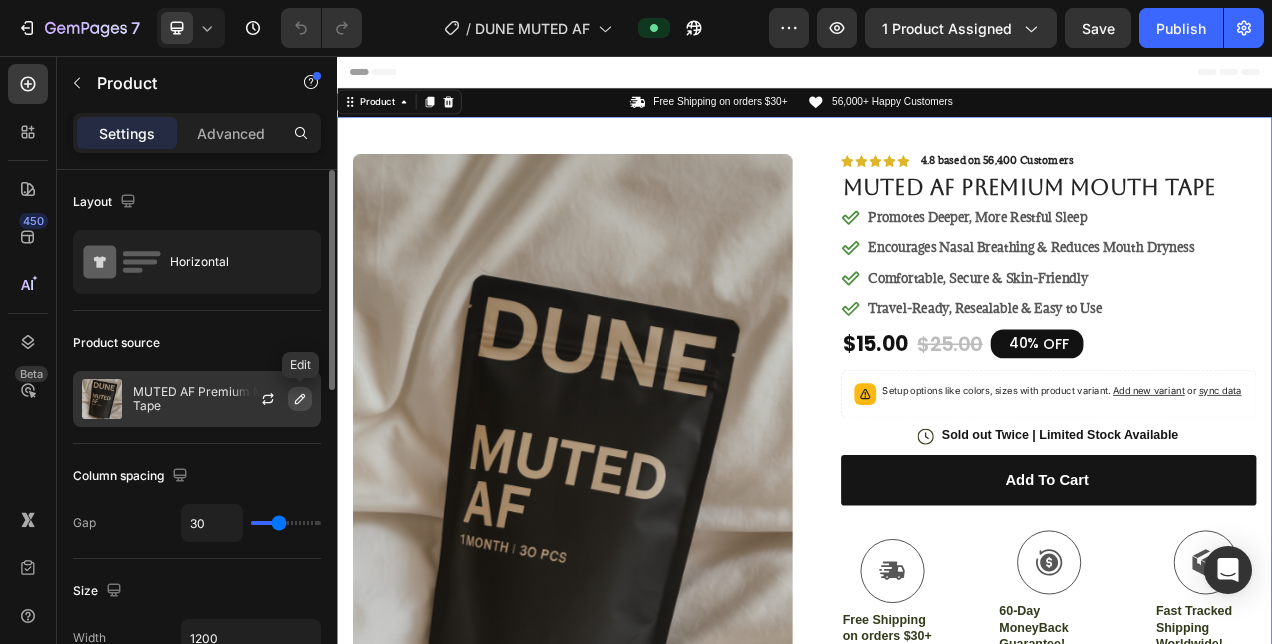 click 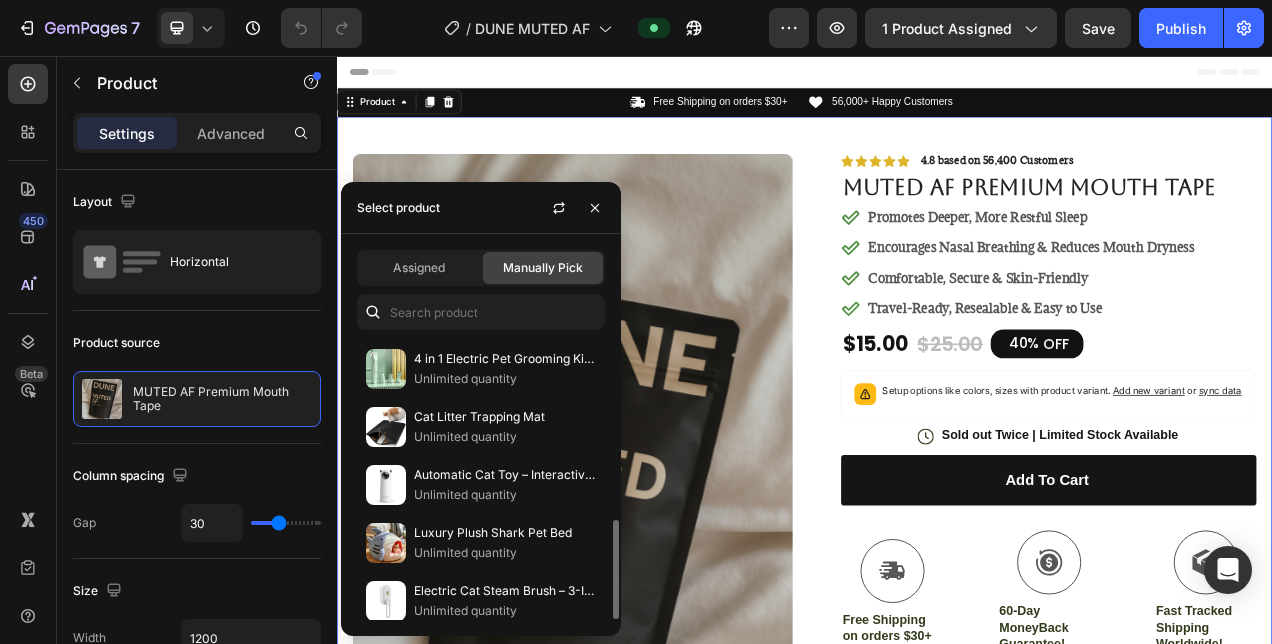 scroll, scrollTop: 0, scrollLeft: 0, axis: both 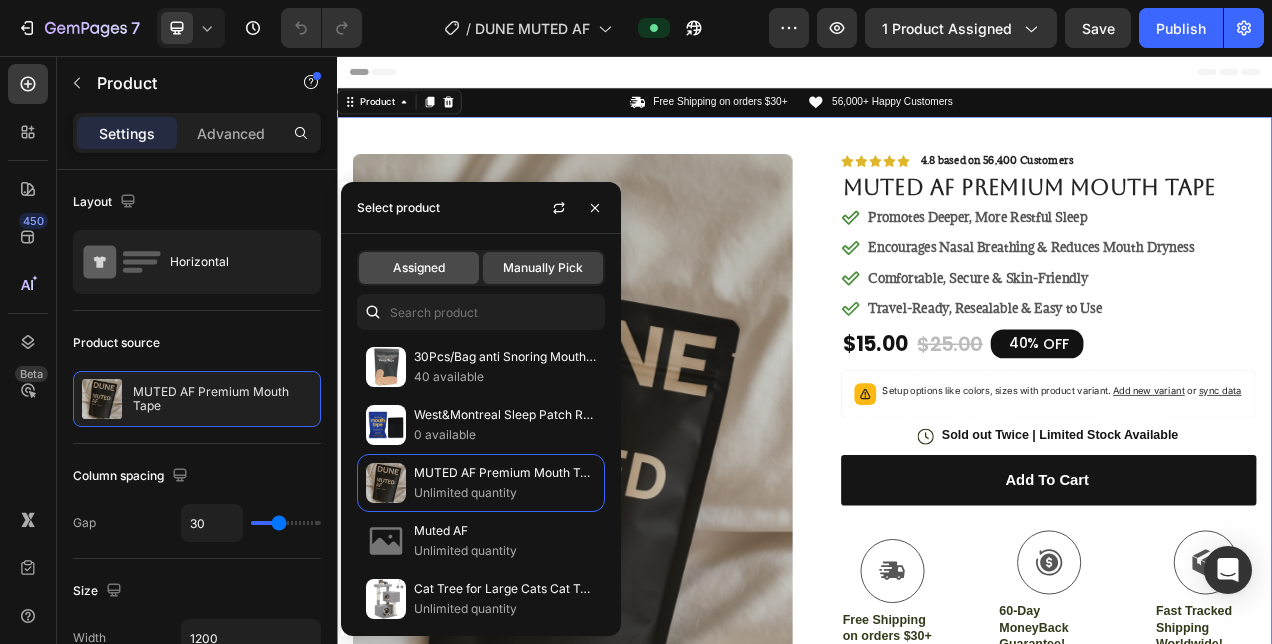 click on "Assigned" 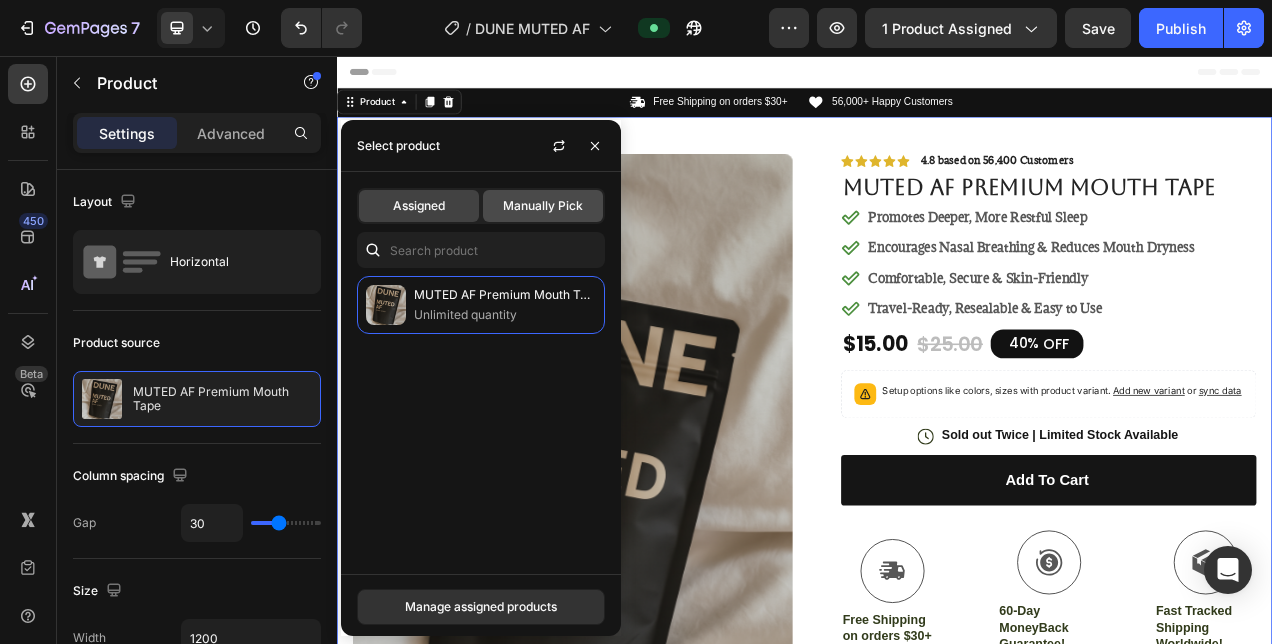 click on "Manually Pick" 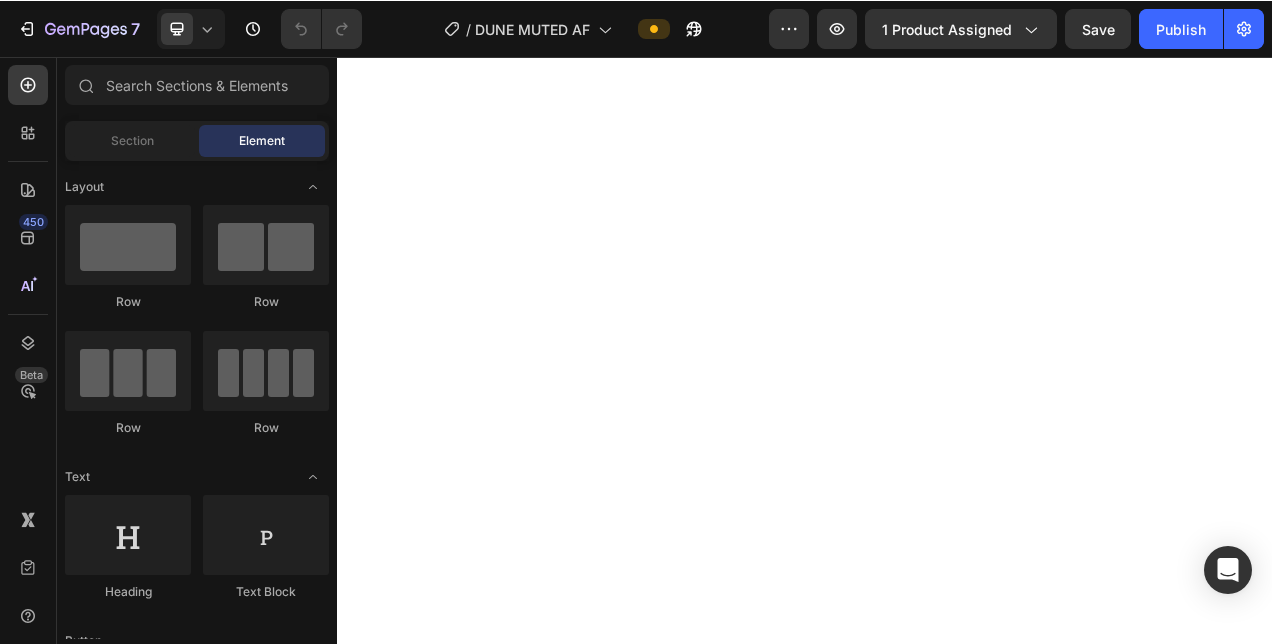 scroll, scrollTop: 0, scrollLeft: 0, axis: both 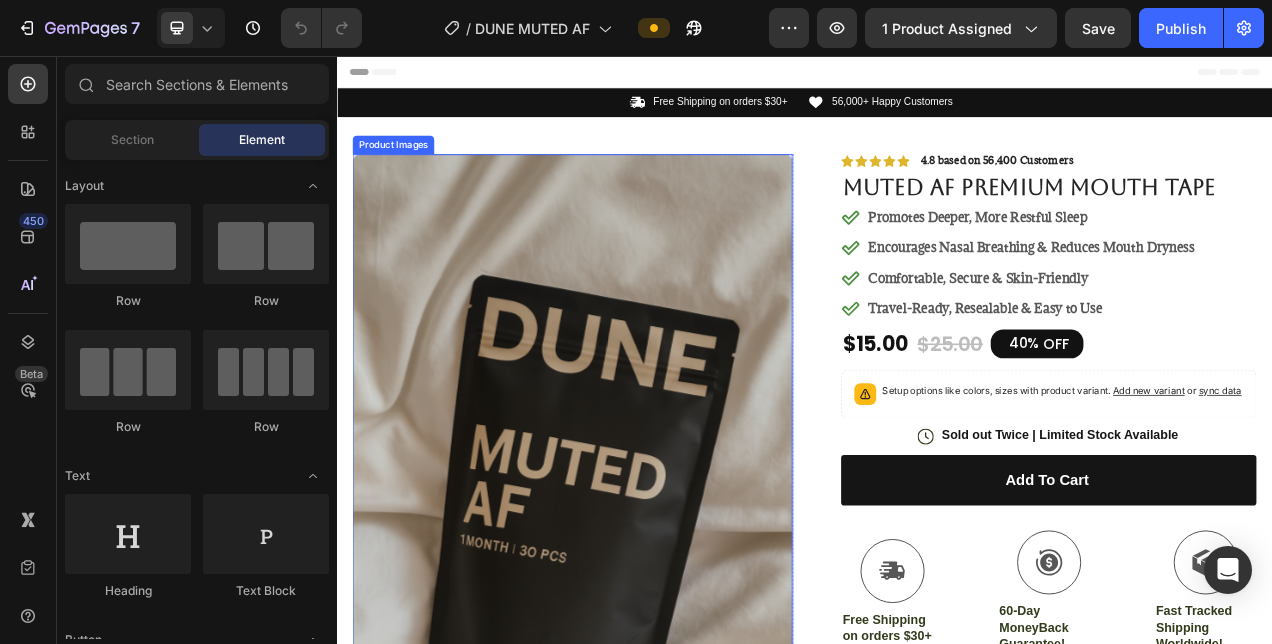 click at bounding box center (639, 606) 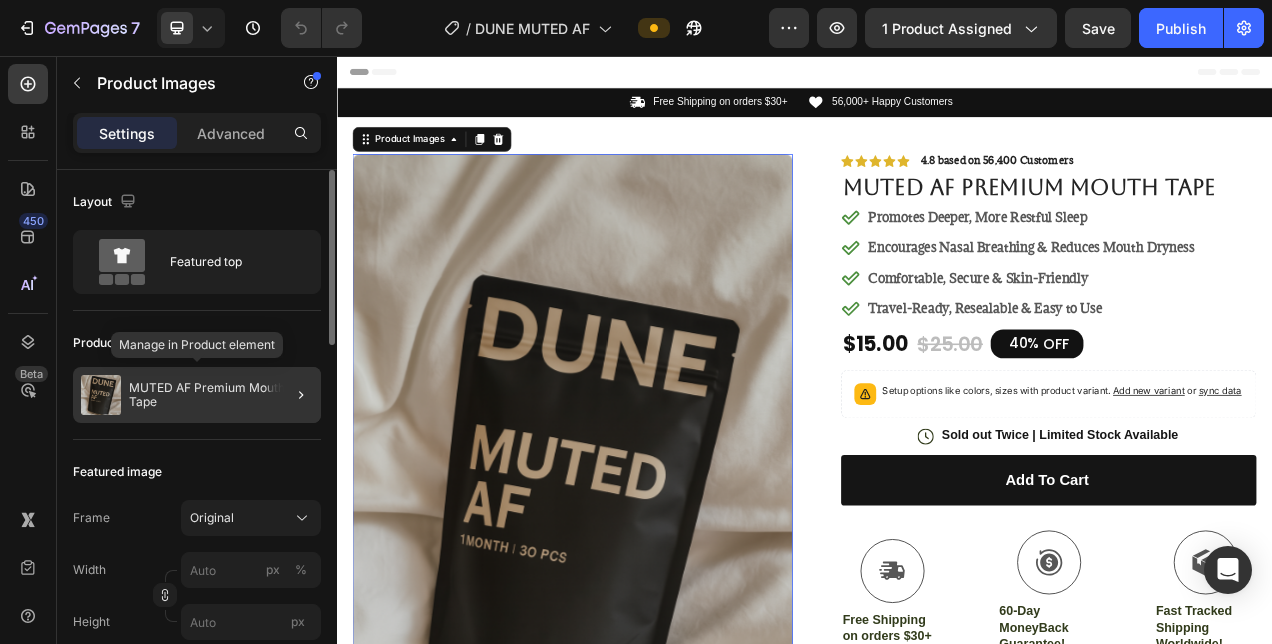 click on "MUTED AF Premium Mouth Tape" at bounding box center [221, 395] 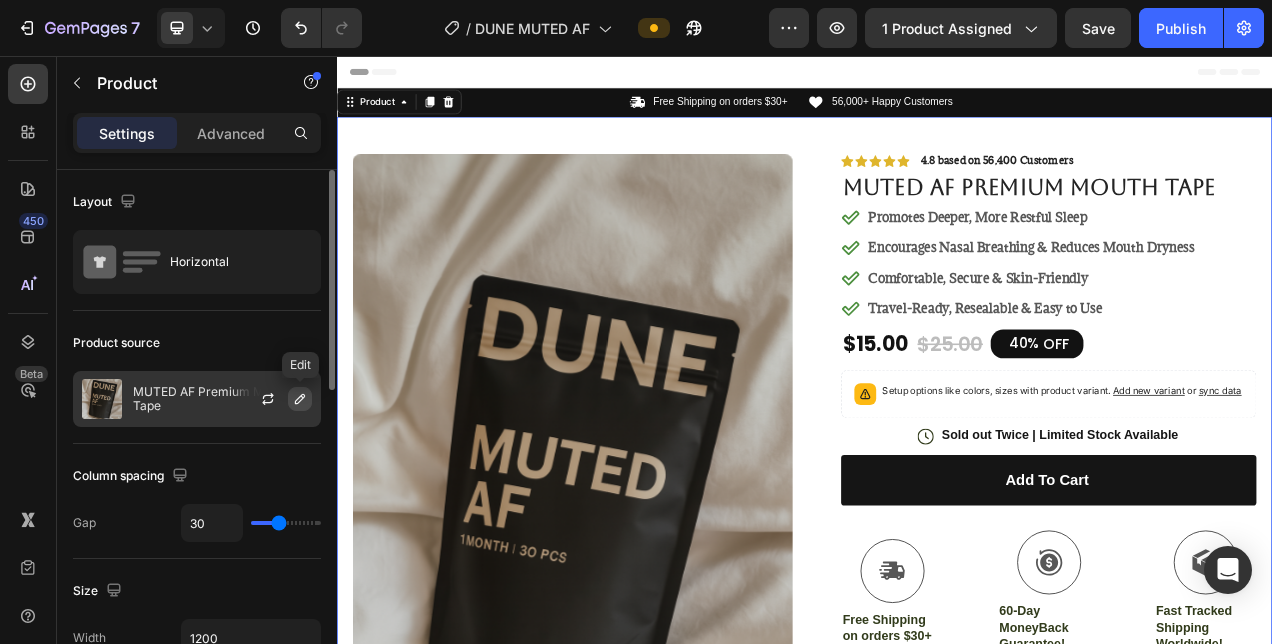 click 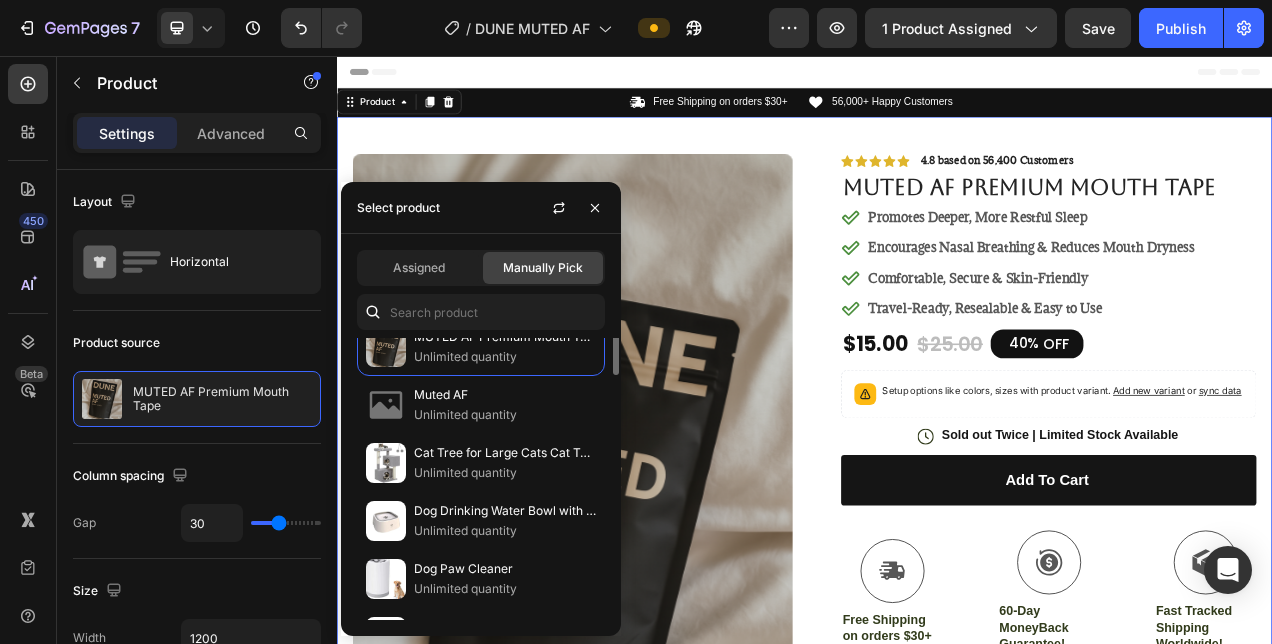 scroll, scrollTop: 0, scrollLeft: 0, axis: both 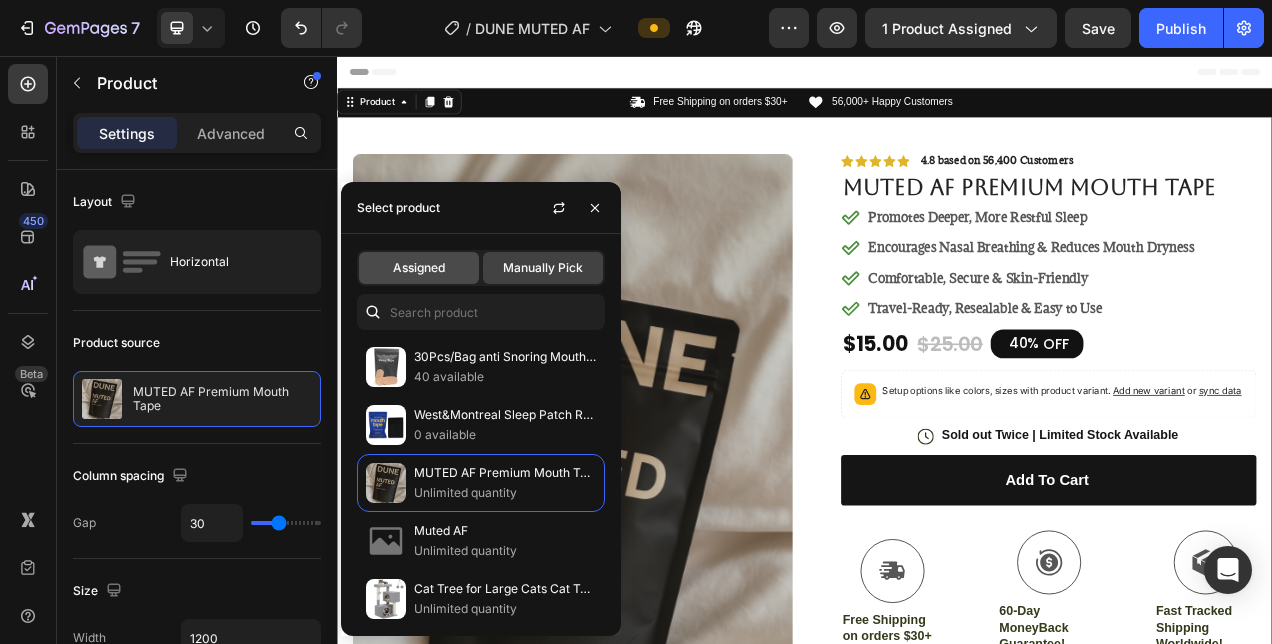 click on "Assigned" 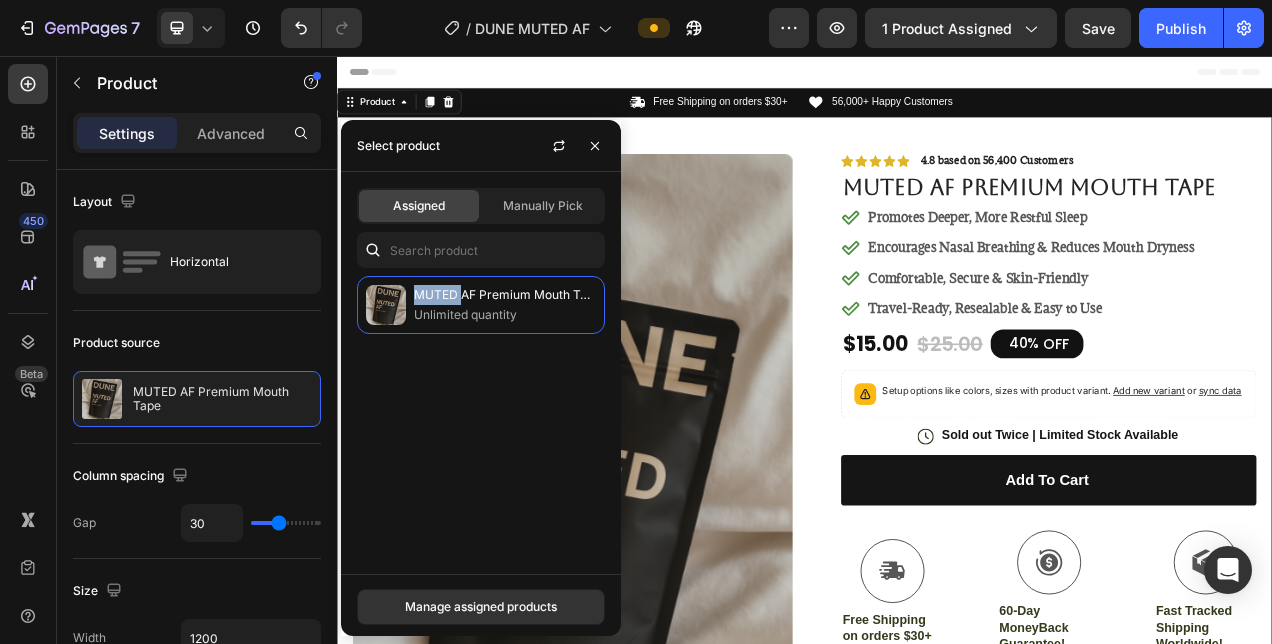 click on "MUTED AF Premium Mouth Tape Unlimited quantity" 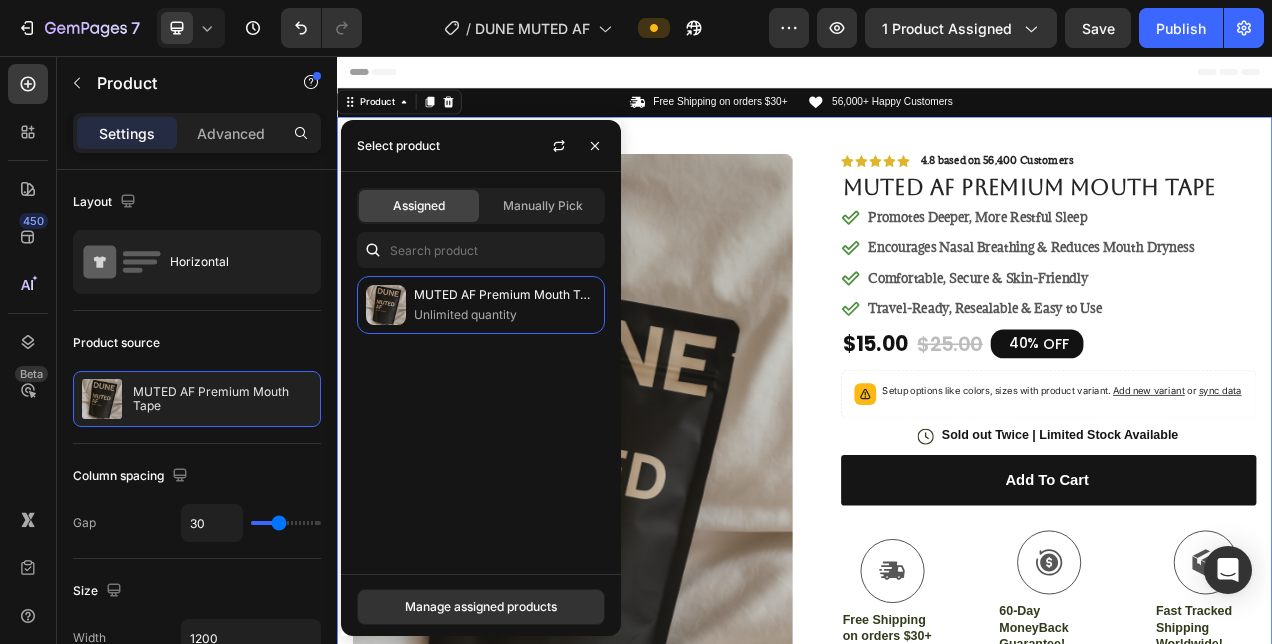 click on "MUTED AF Premium Mouth Tape Unlimited quantity" at bounding box center [481, 417] 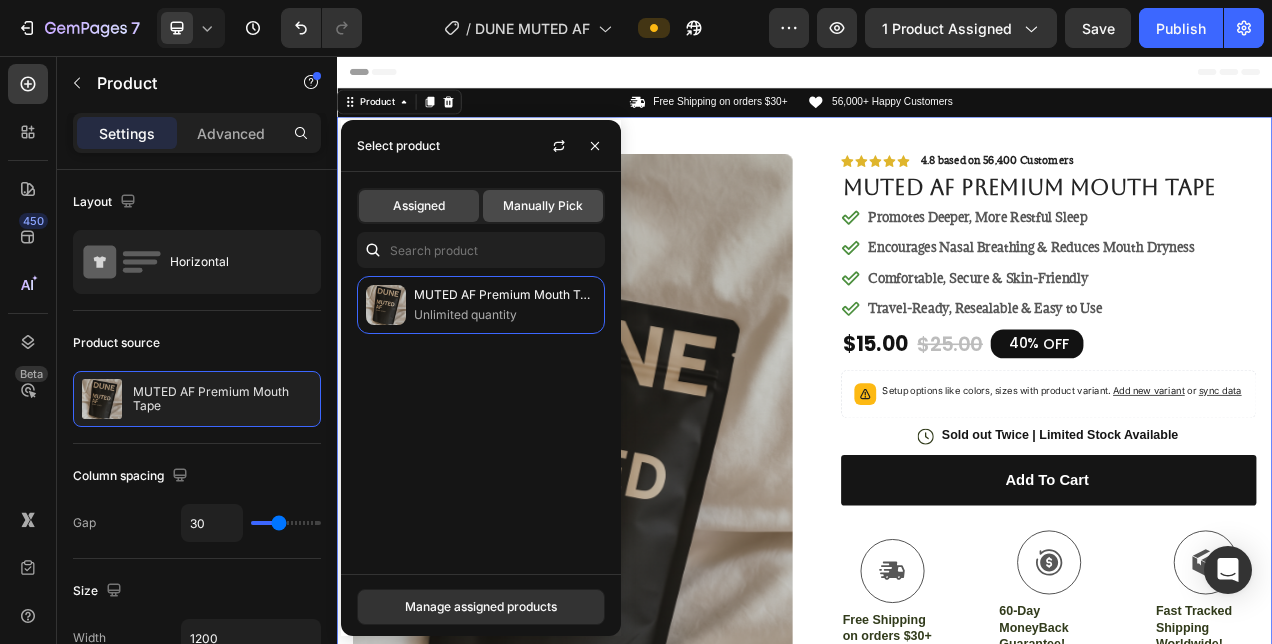 click on "Manually Pick" 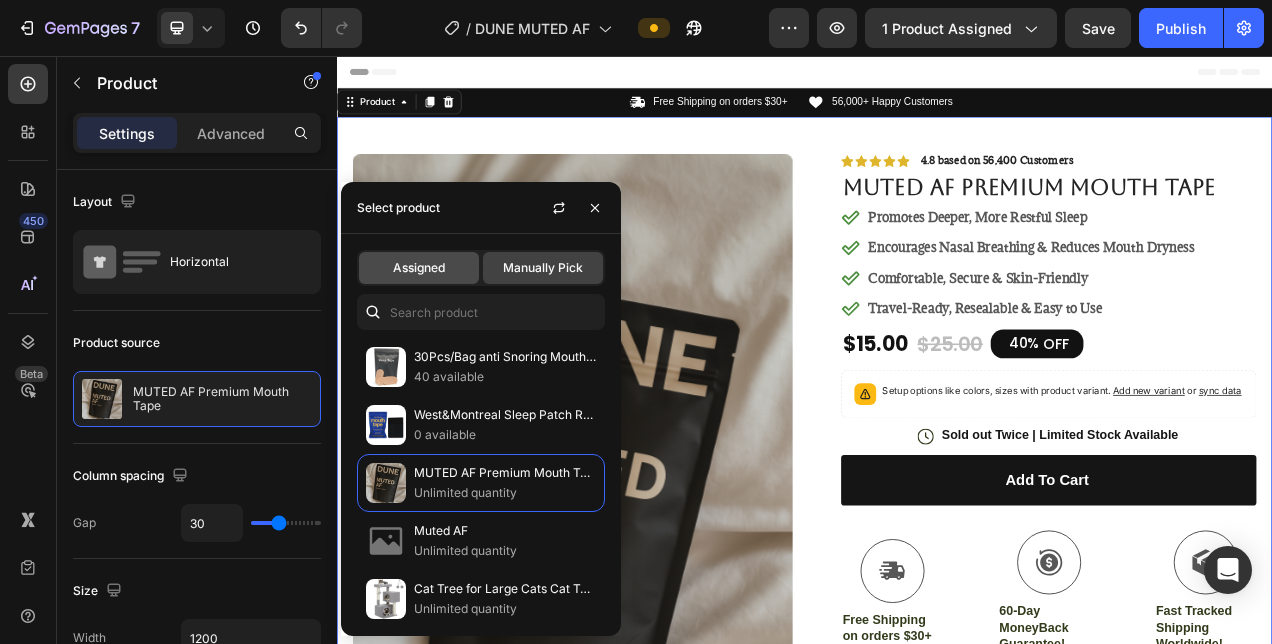 click on "Assigned" 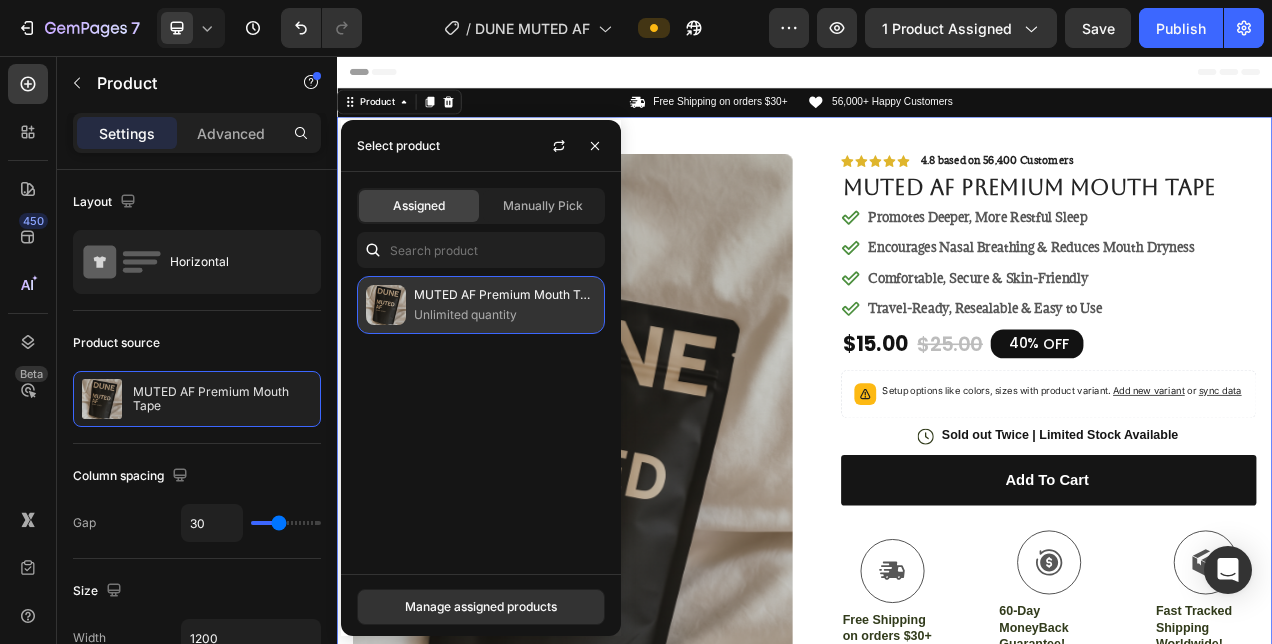 click on "Unlimited quantity" at bounding box center [505, 315] 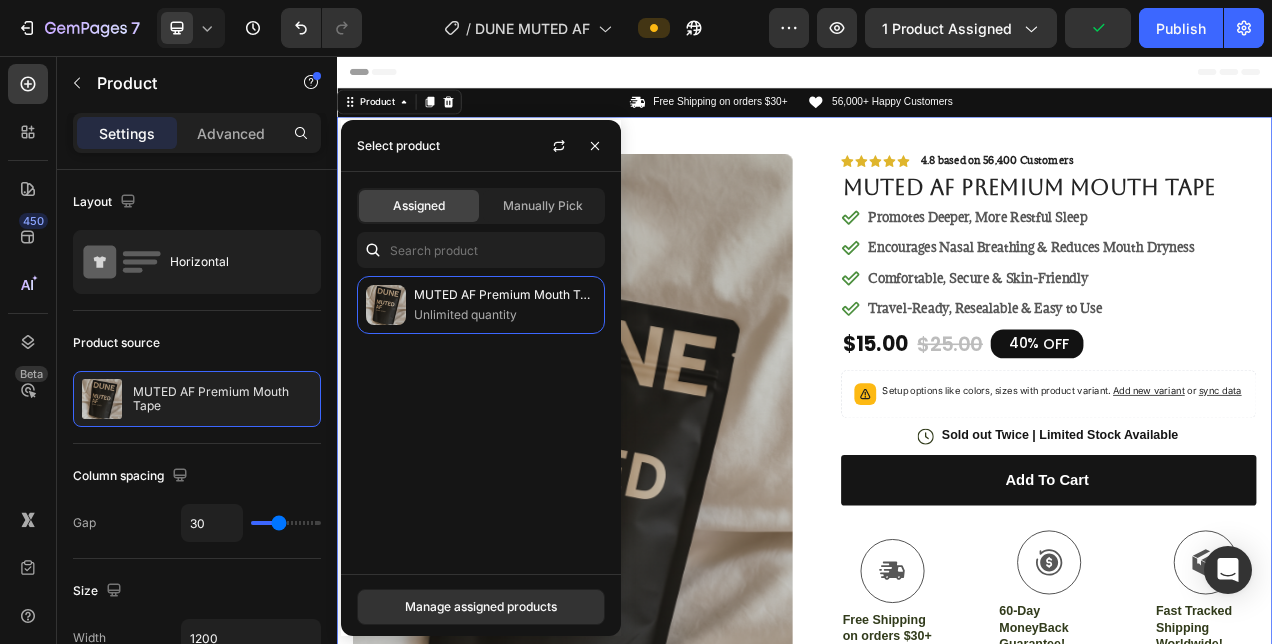 click on "MUTED AF Premium Mouth Tape Unlimited quantity" at bounding box center (481, 417) 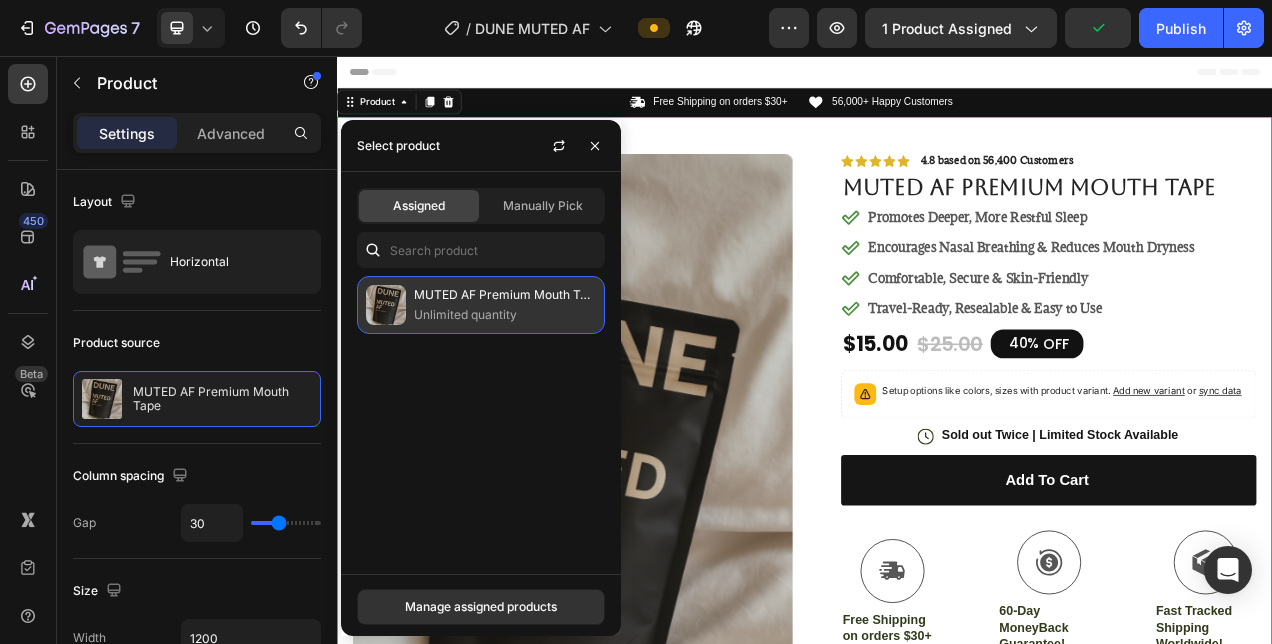 click on "Unlimited quantity" at bounding box center (505, 315) 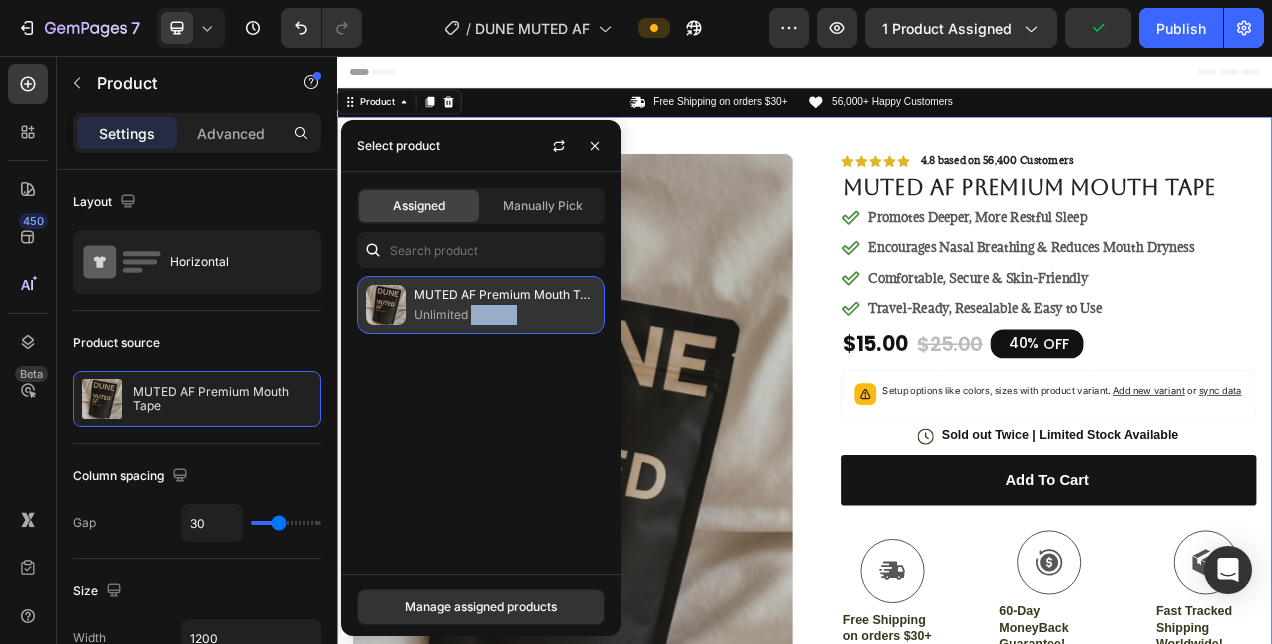click on "Unlimited quantity" at bounding box center (505, 315) 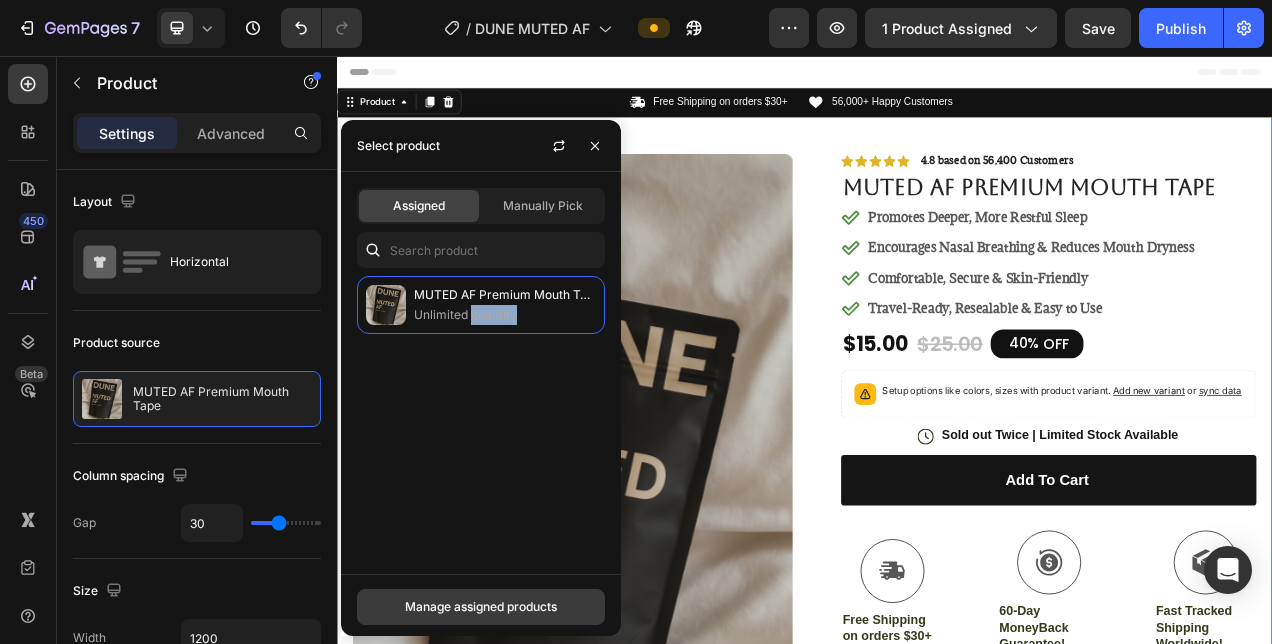 click on "Manage assigned products" at bounding box center [481, 607] 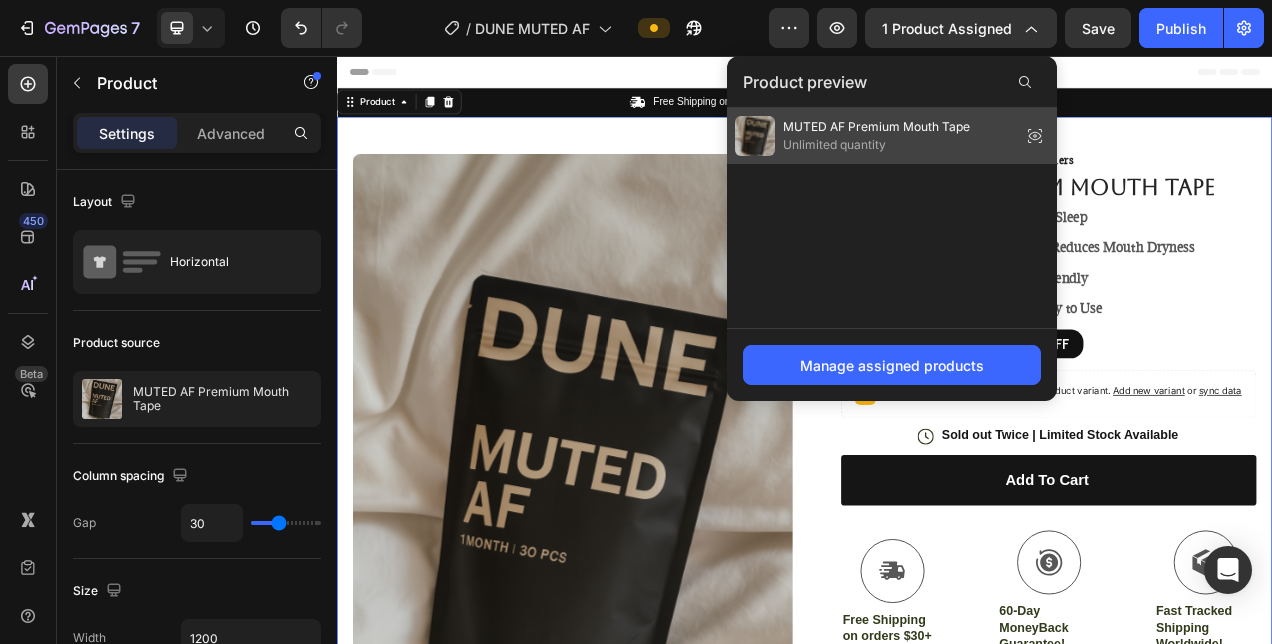 click on "Unlimited quantity" at bounding box center (876, 145) 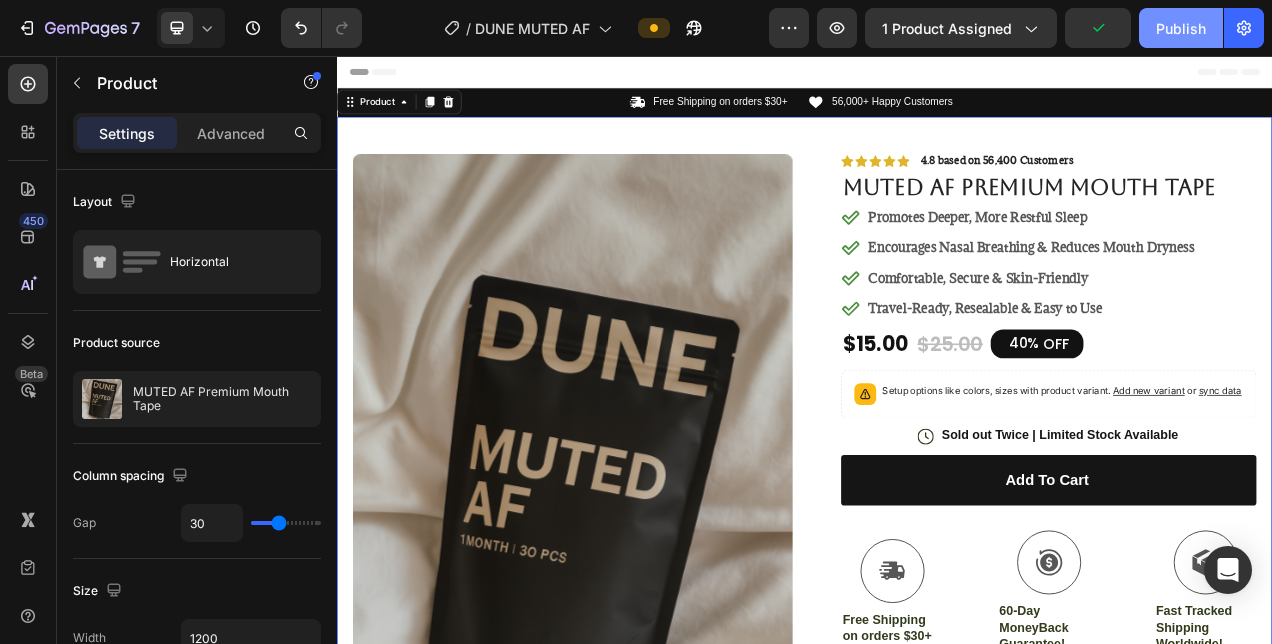 click on "Publish" at bounding box center [1181, 28] 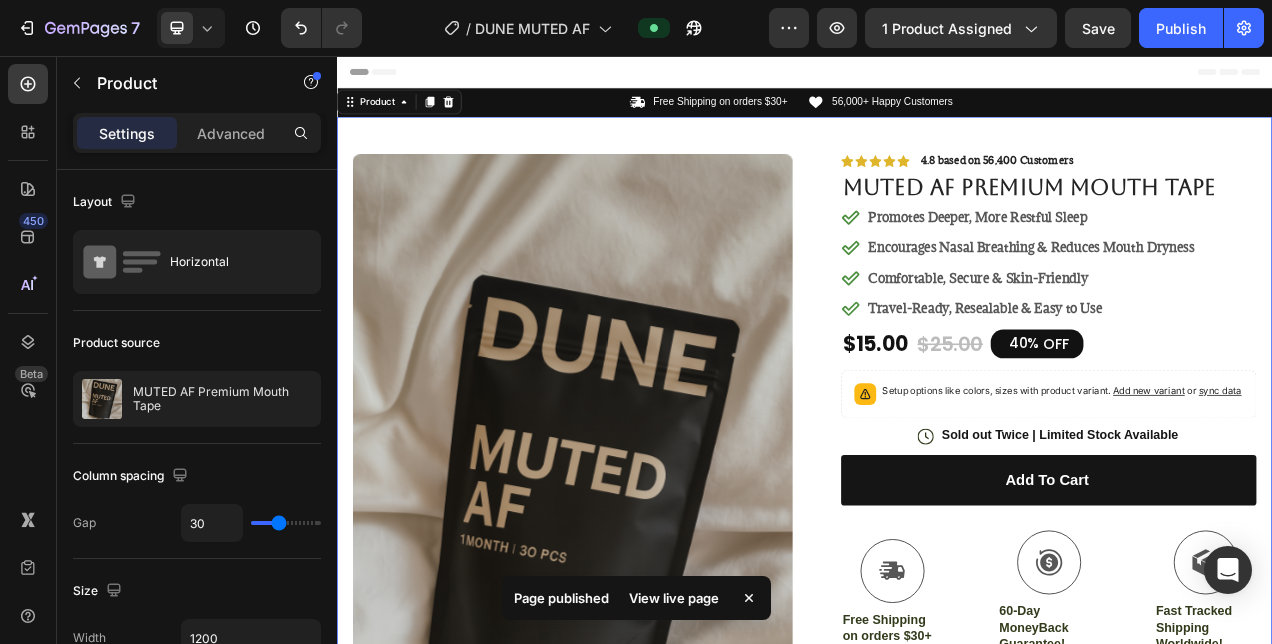 click on "View live page" at bounding box center [674, 598] 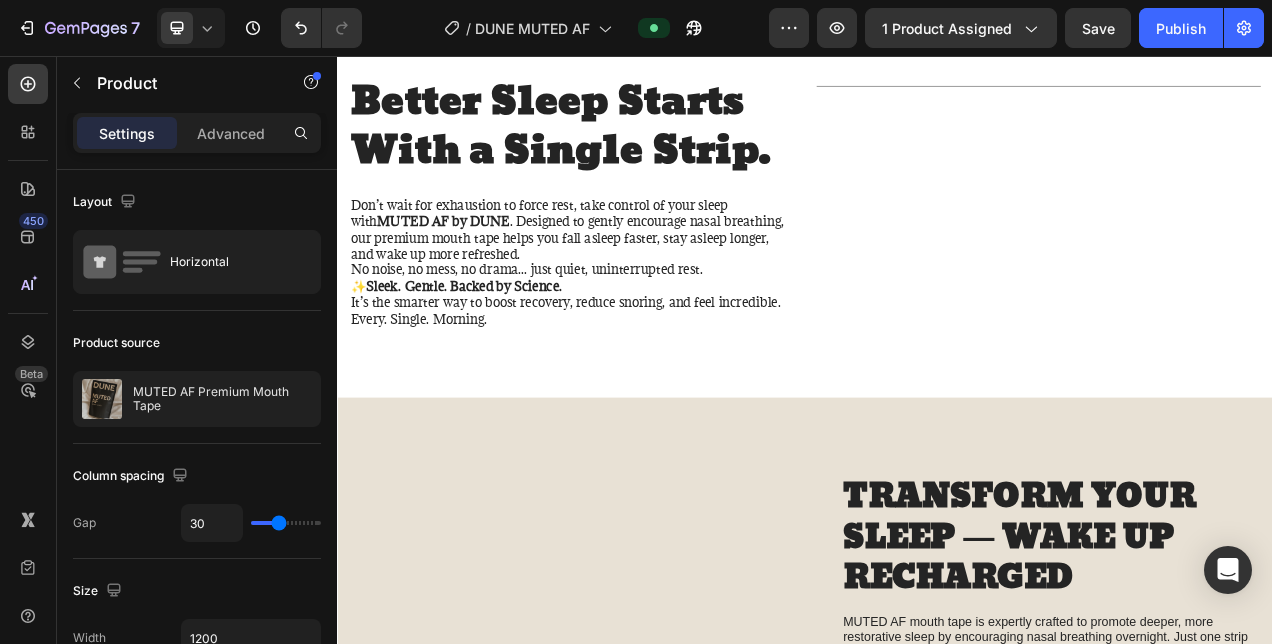 scroll, scrollTop: 1622, scrollLeft: 0, axis: vertical 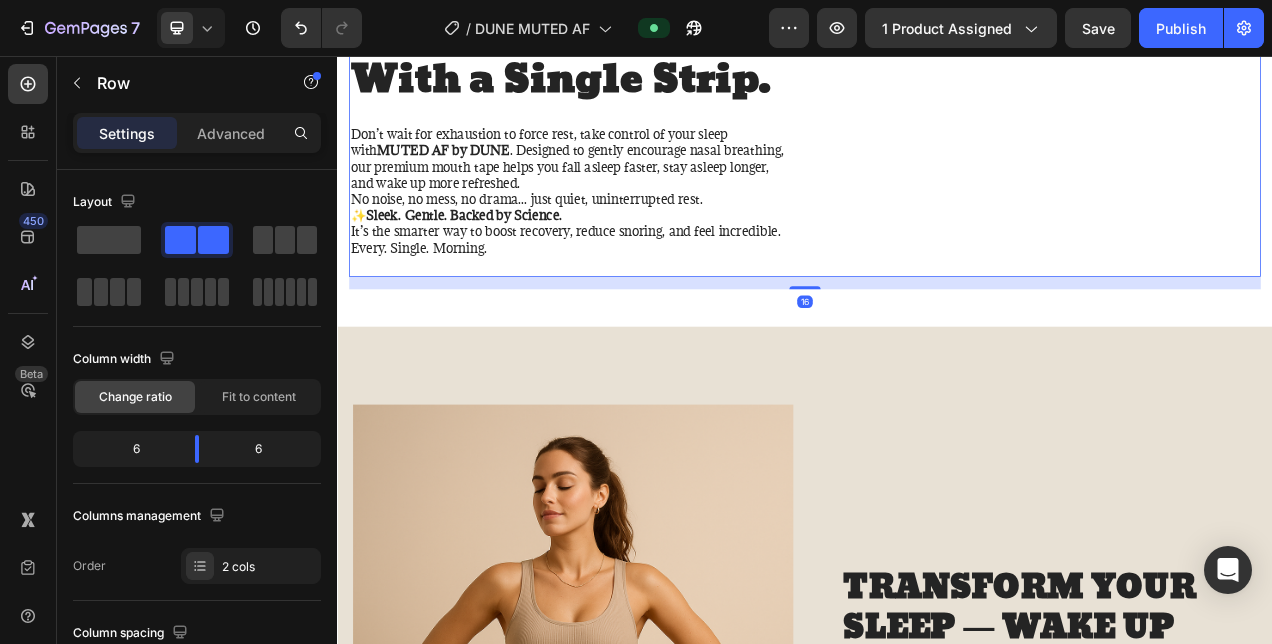 click on "Title Line" at bounding box center [1237, 164] 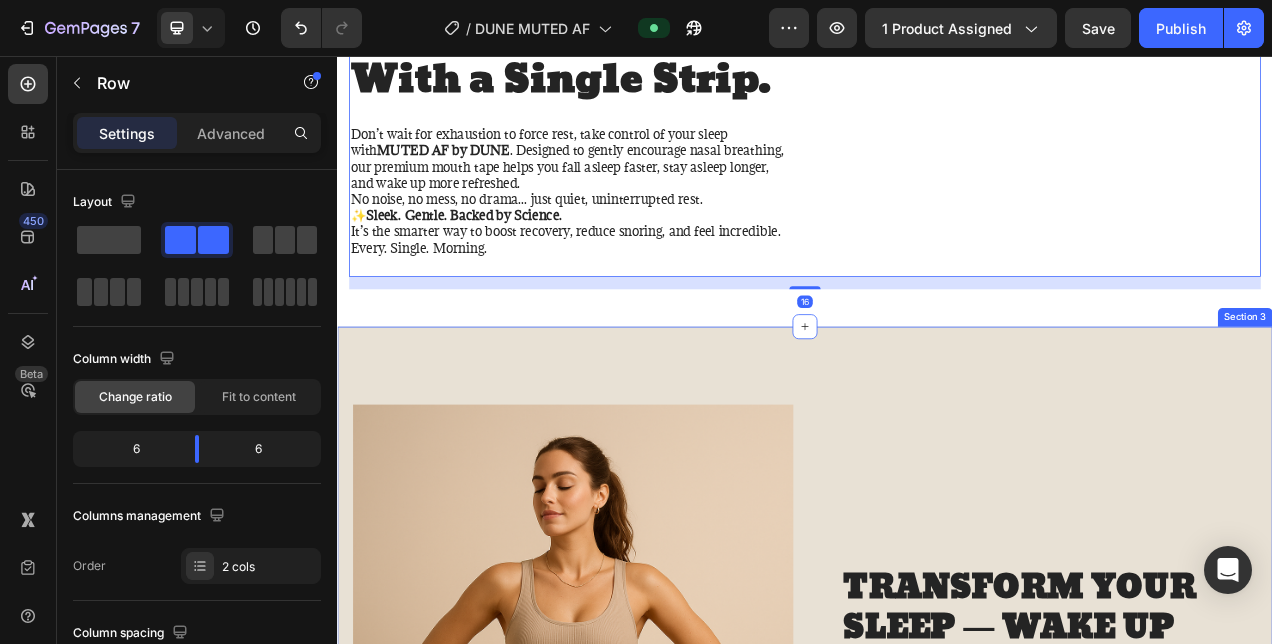 click on "Image TRANSFORM YOUR SLEEP — WAKE UP RECHARGED Heading MUTED AF mouth tape is expertly crafted to promote deeper, more restorative sleep by encouraging nasal breathing overnight. Just one strip before bed can help reduce snoring, boost oxygen flow, and support energy, focus, and recovery the next day. It’s gentle, safe, and easy to use,  no bulky devices, no weird side effects. Wake up feeling sharp, calm, and ready to own the day. Text Block buy it now! Button
Drop element here Row Row Row Section 3" at bounding box center [937, 927] 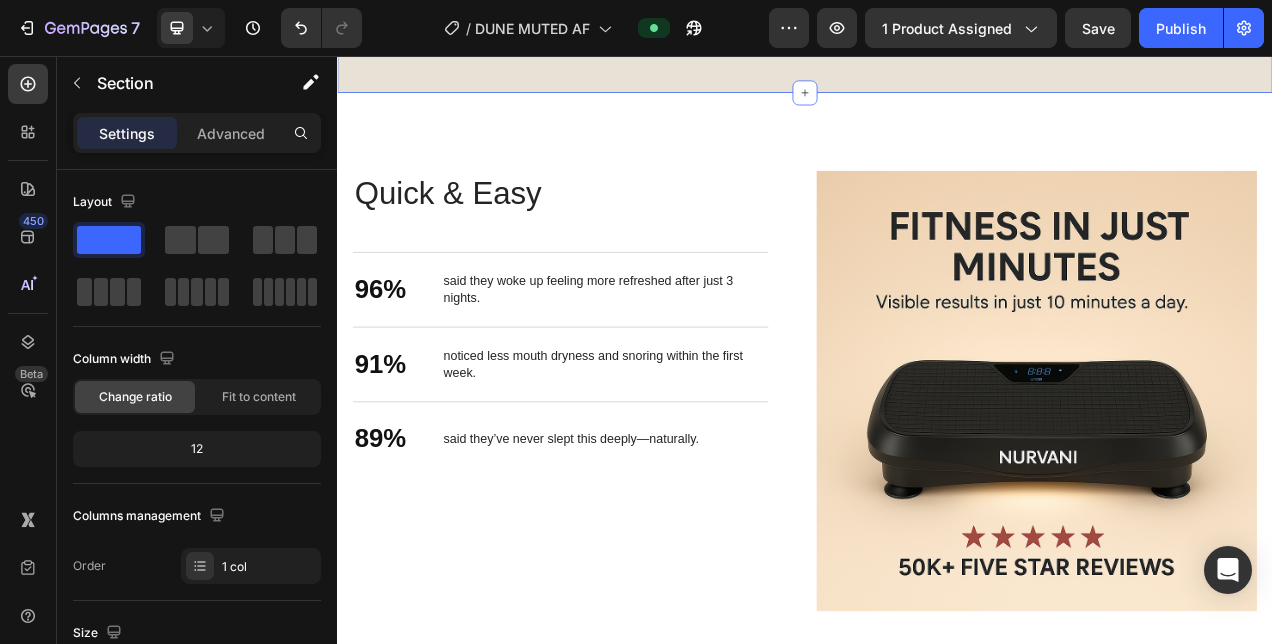 scroll, scrollTop: 2975, scrollLeft: 0, axis: vertical 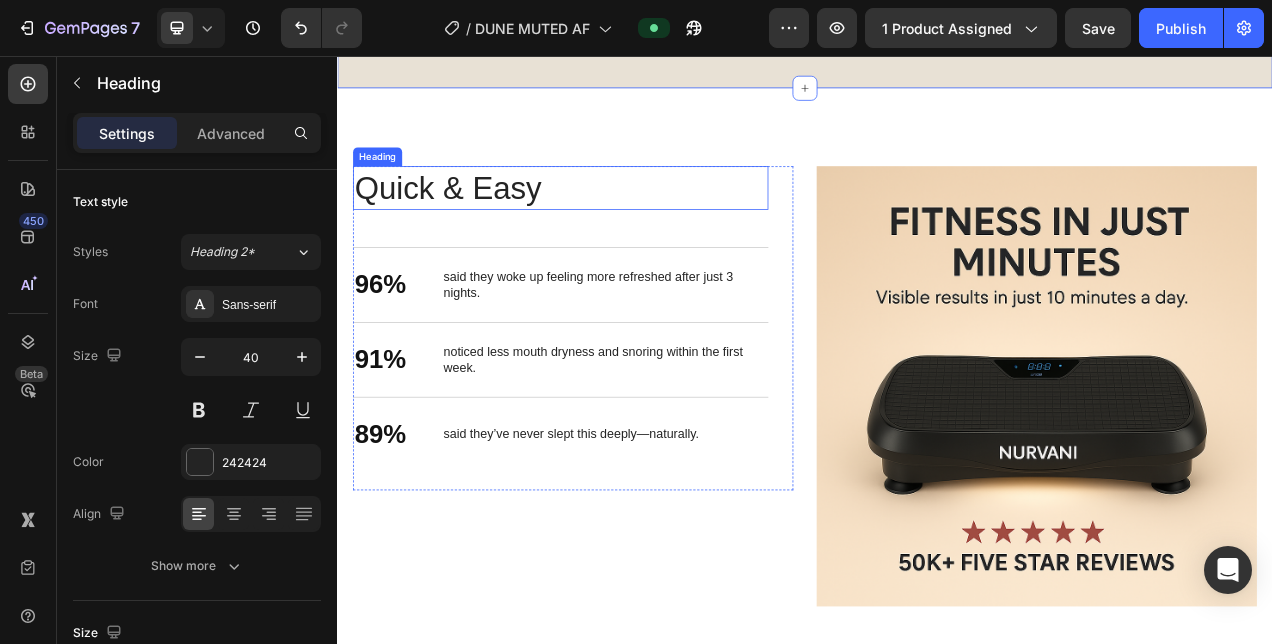 click on "Quick & Easy" at bounding box center [623, 225] 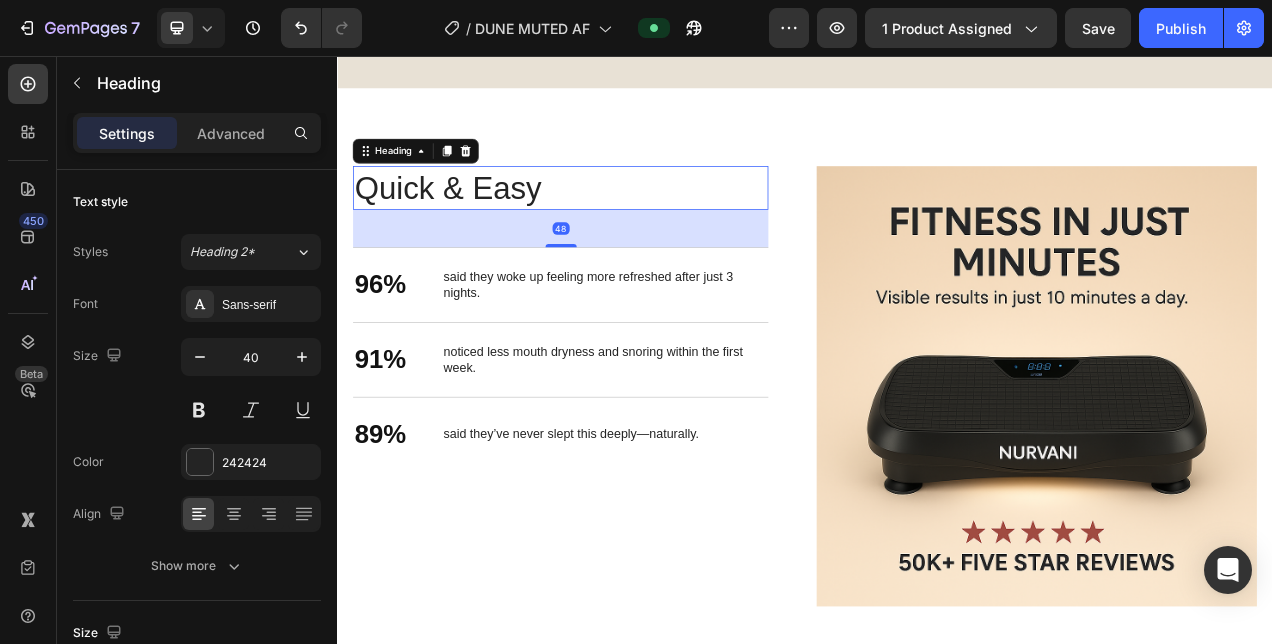 click on "Quick & Easy" at bounding box center [623, 225] 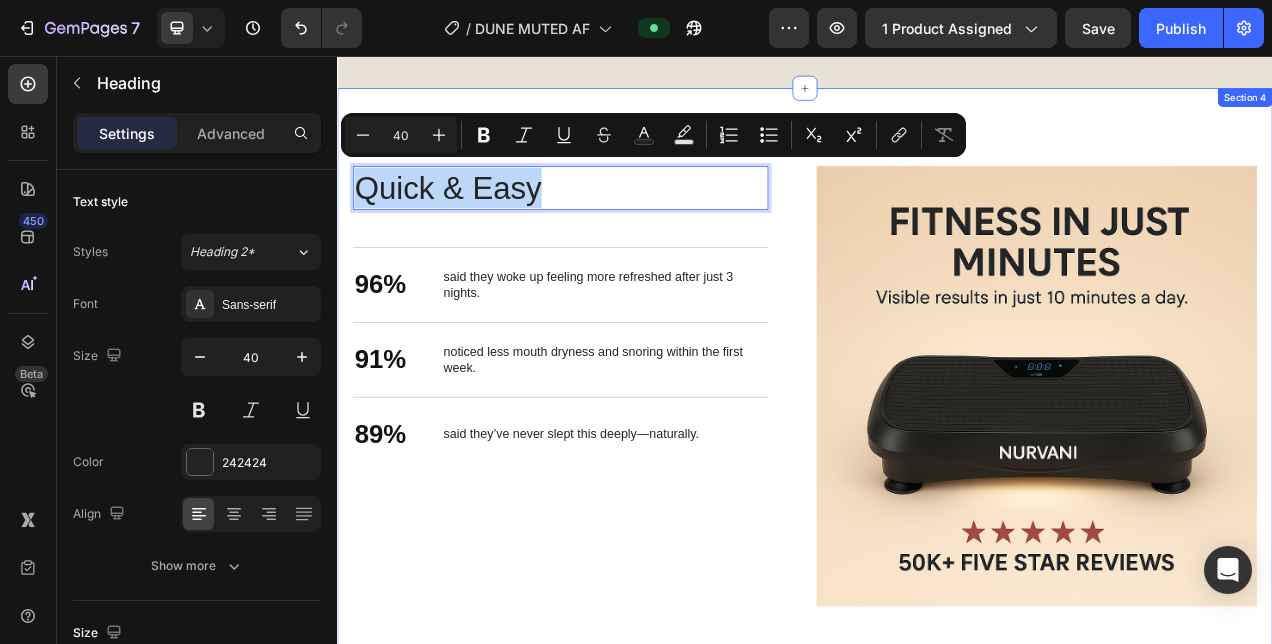 drag, startPoint x: 535, startPoint y: 229, endPoint x: 351, endPoint y: 223, distance: 184.0978 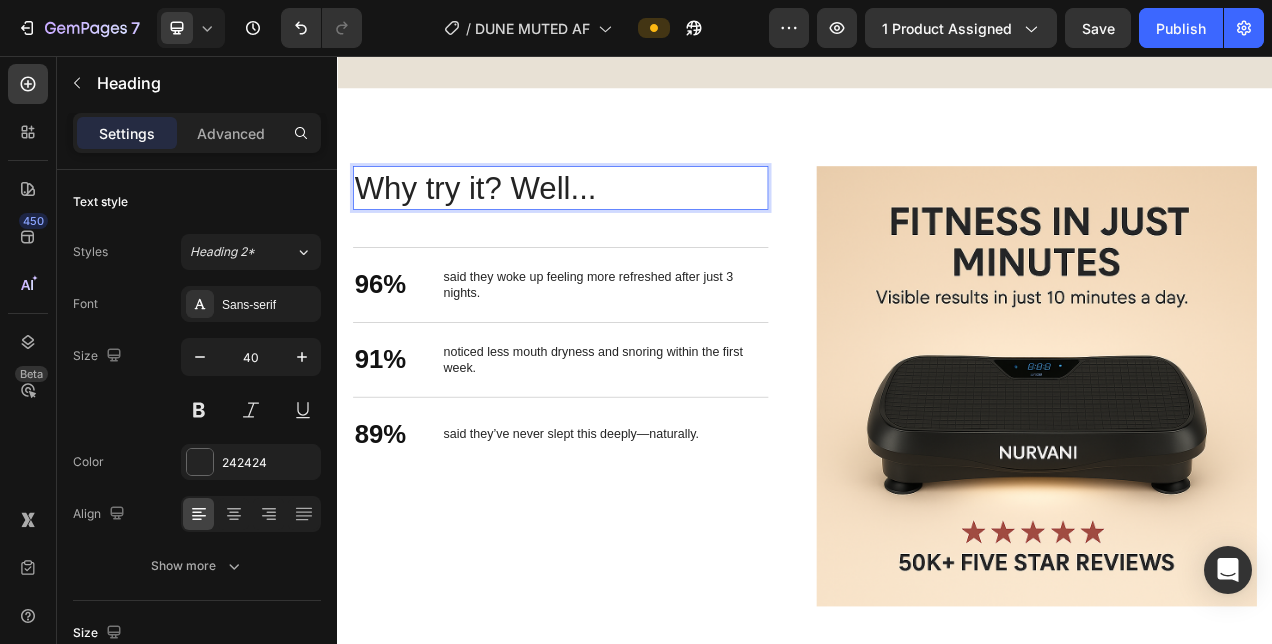 click on "Why try it? Well..." at bounding box center (623, 225) 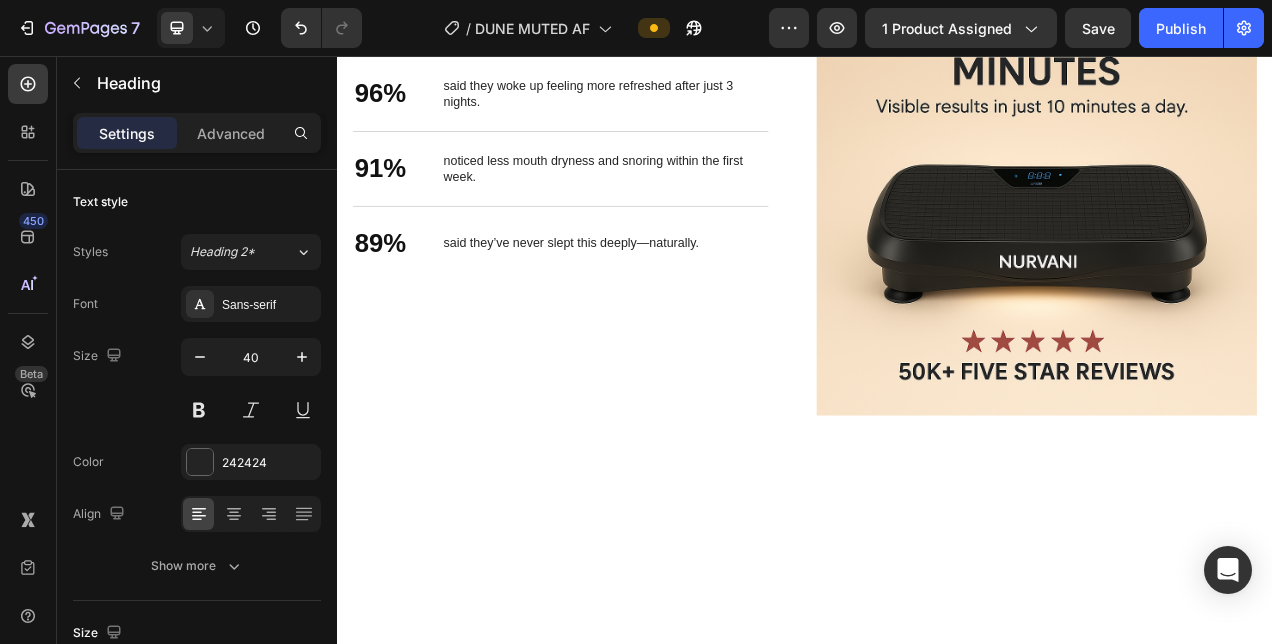 scroll, scrollTop: 2720, scrollLeft: 0, axis: vertical 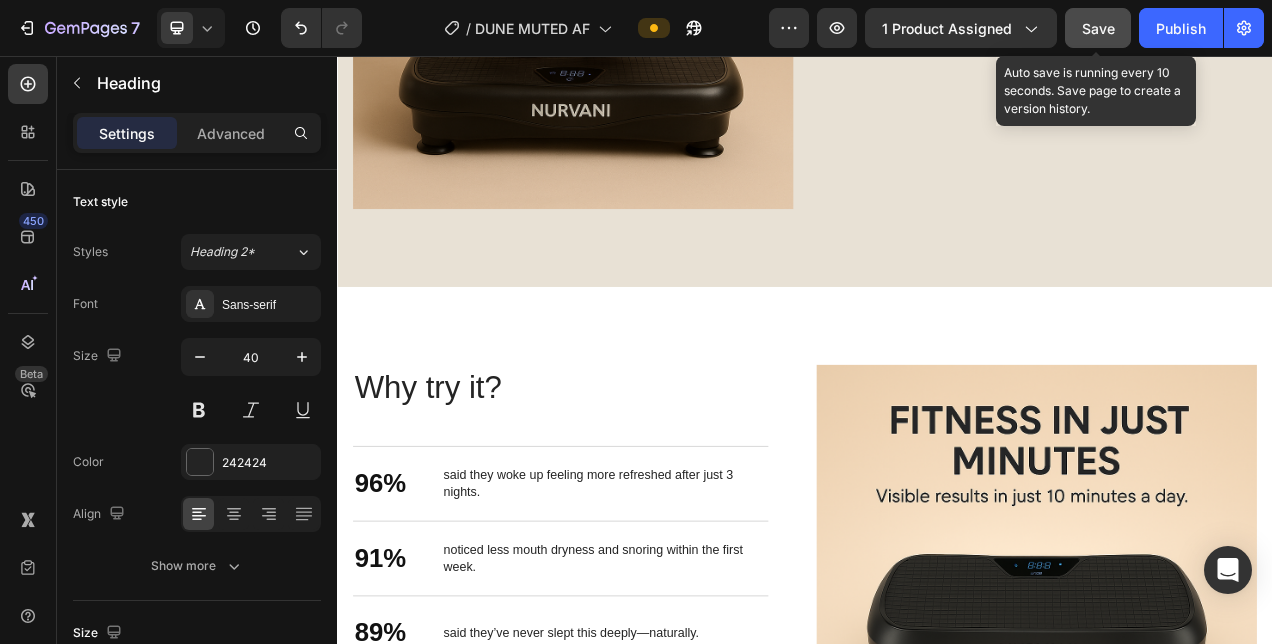 click on "Save" at bounding box center [1098, 28] 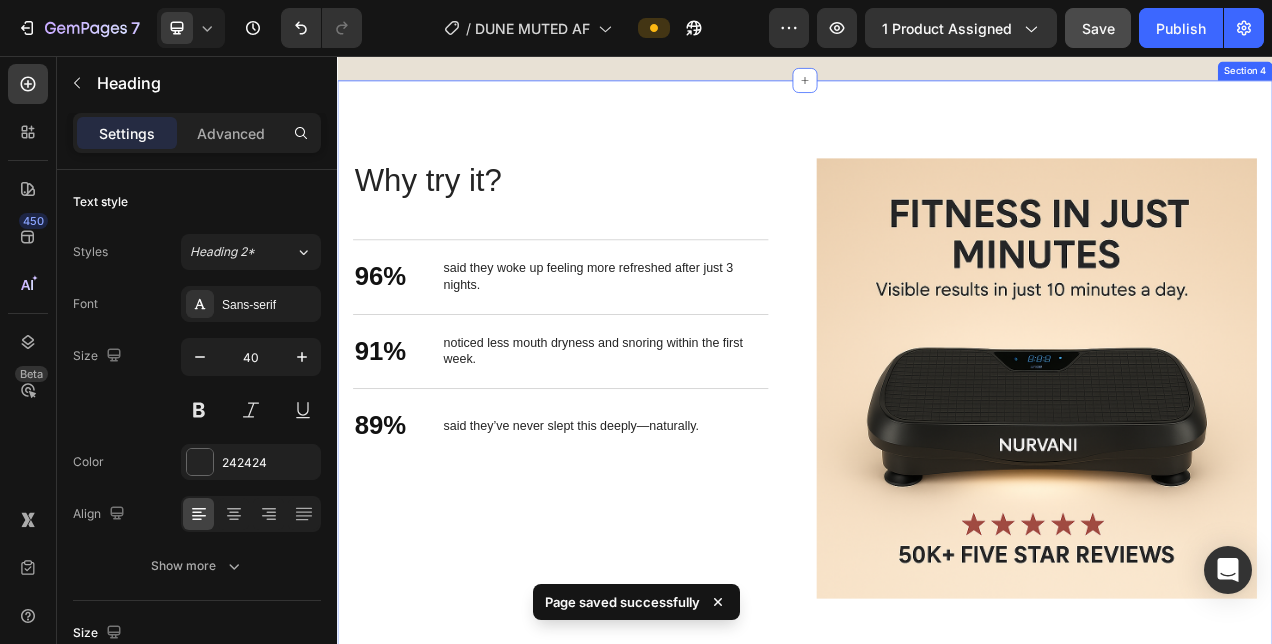 scroll, scrollTop: 3038, scrollLeft: 0, axis: vertical 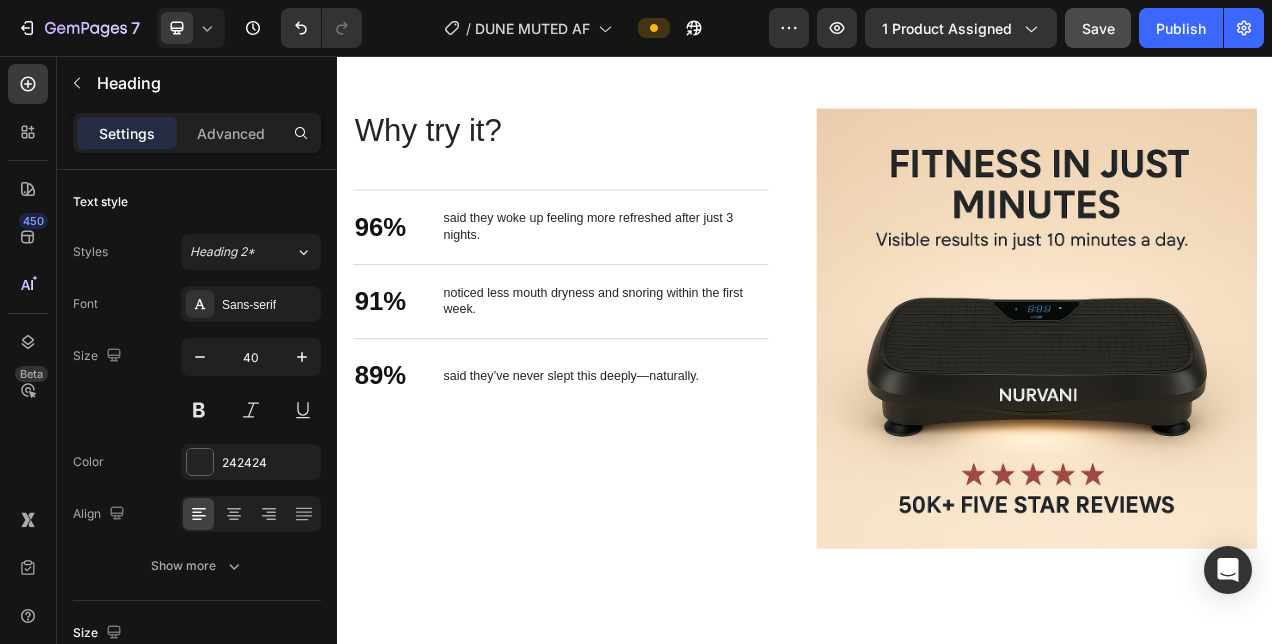 click on "Why try it?" at bounding box center (623, 151) 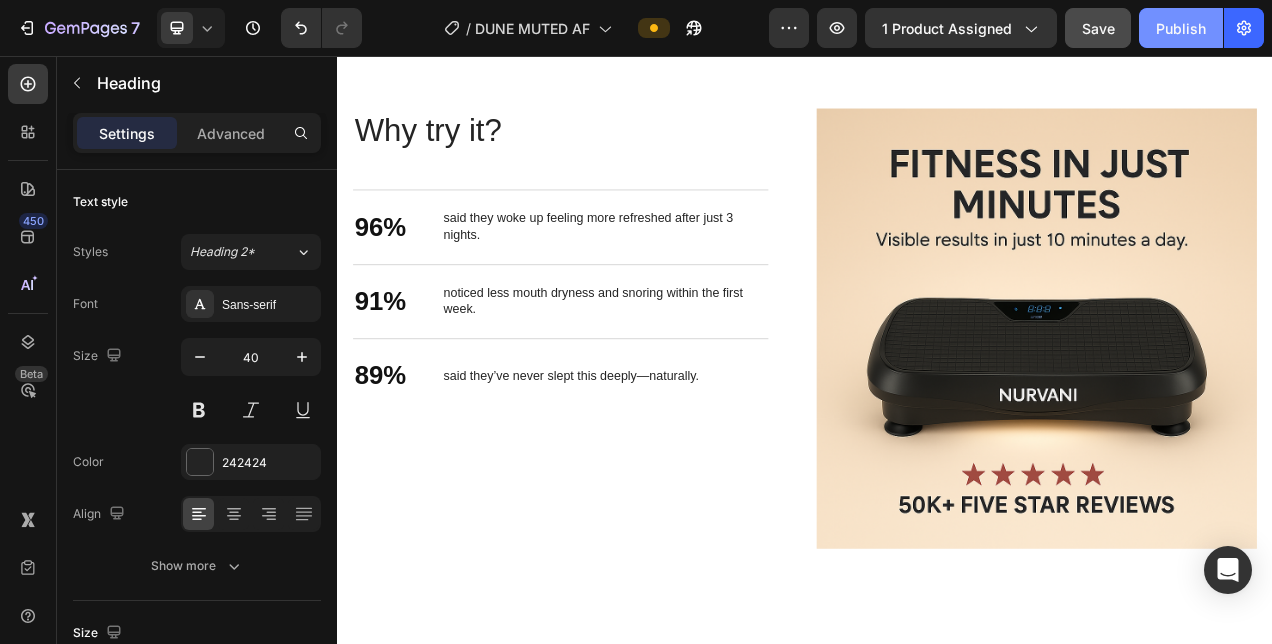 click on "Publish" at bounding box center (1181, 28) 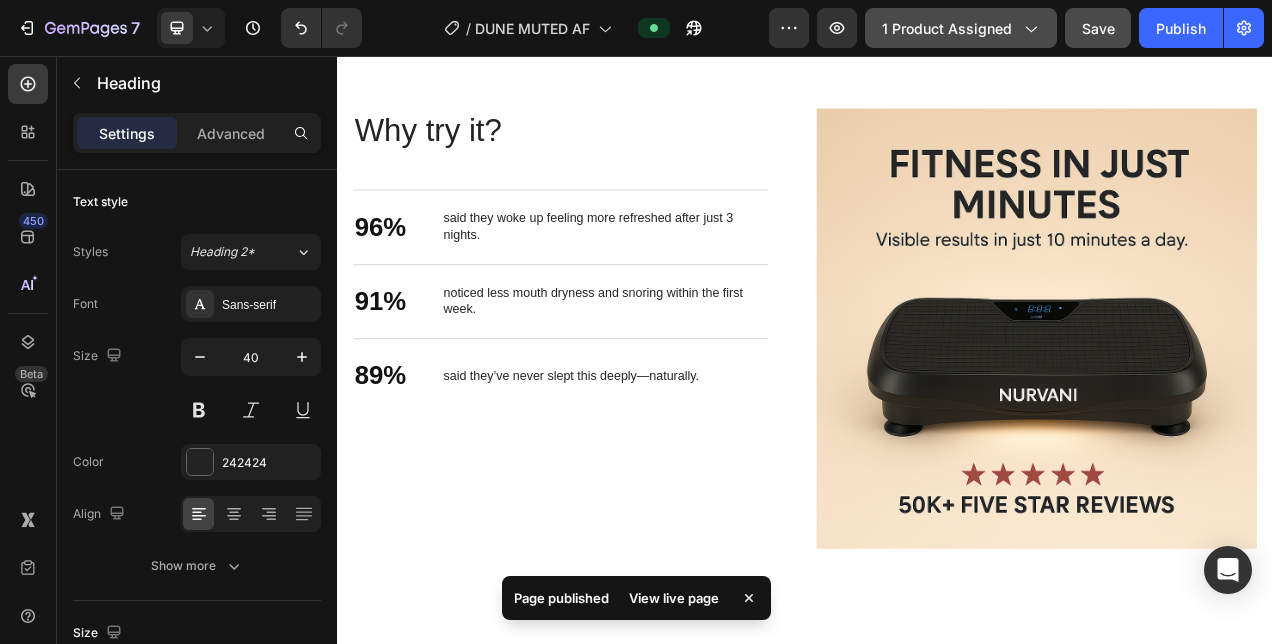 click 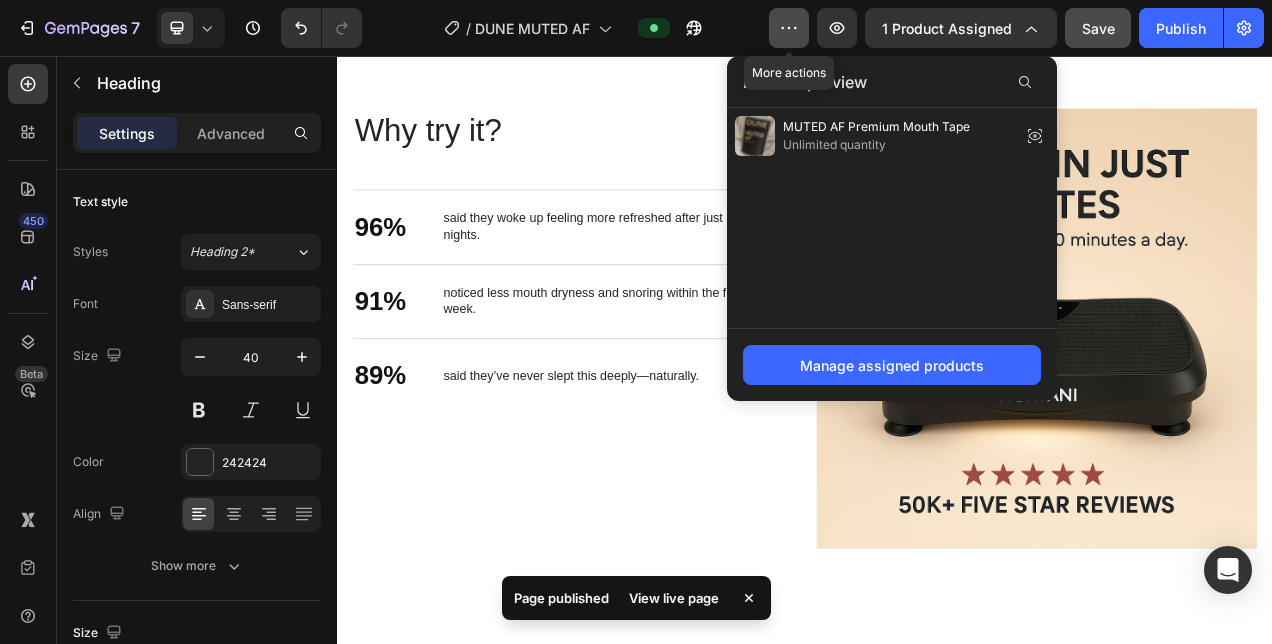 click 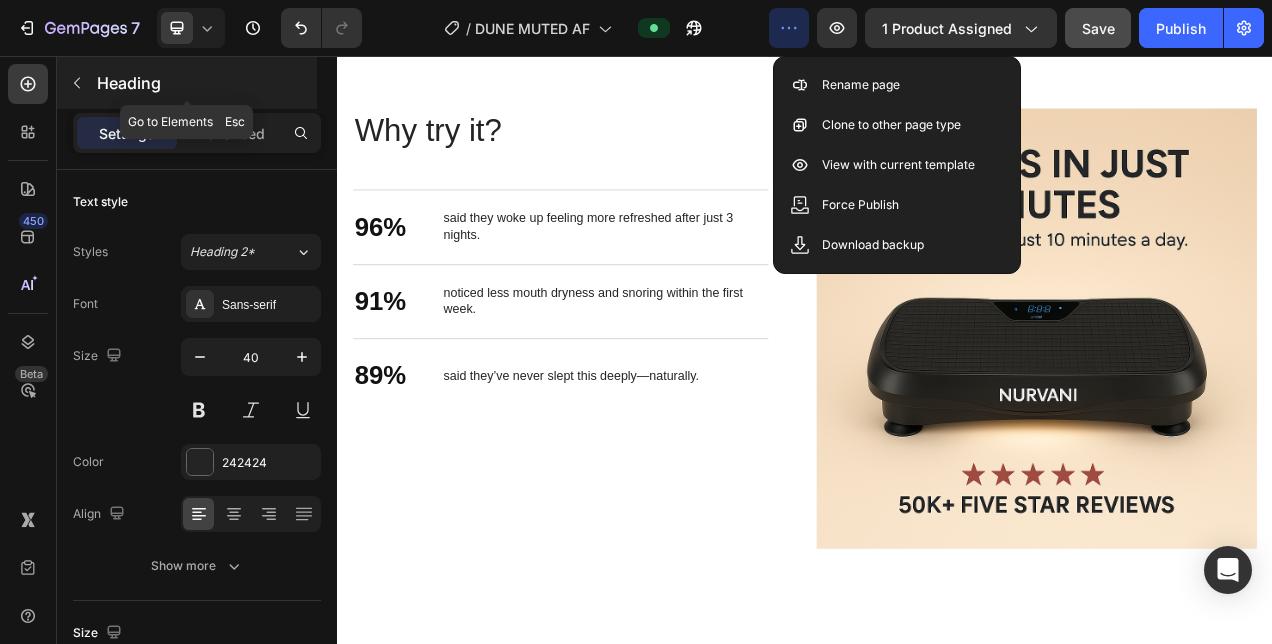click 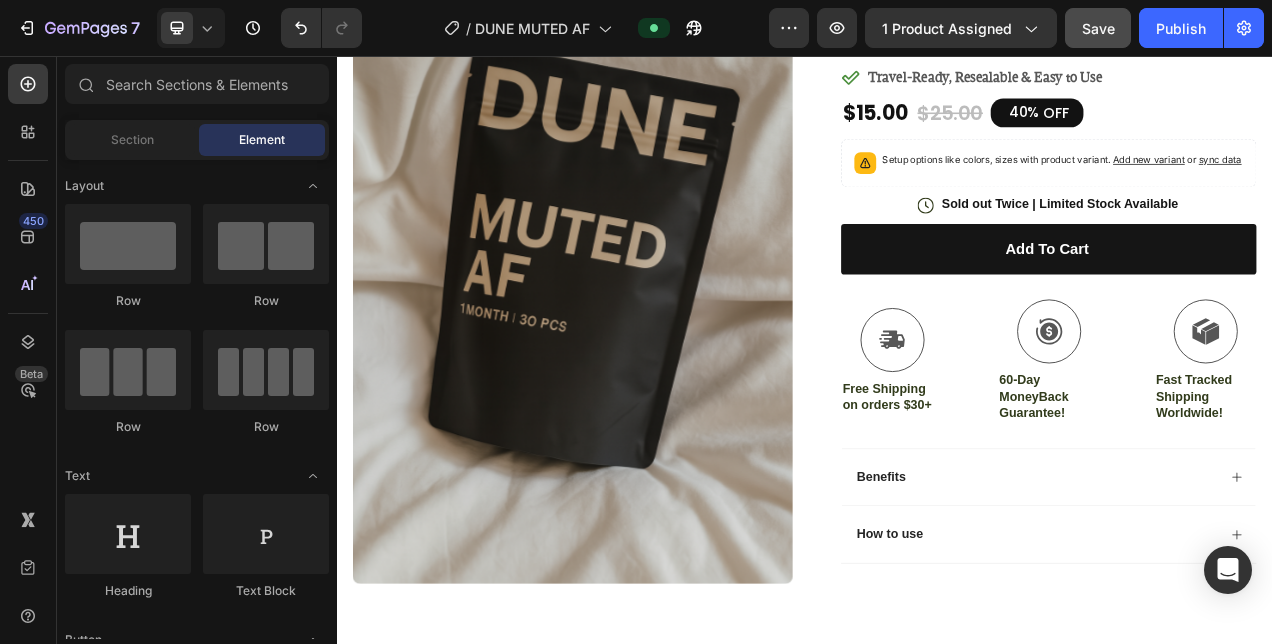scroll, scrollTop: 296, scrollLeft: 0, axis: vertical 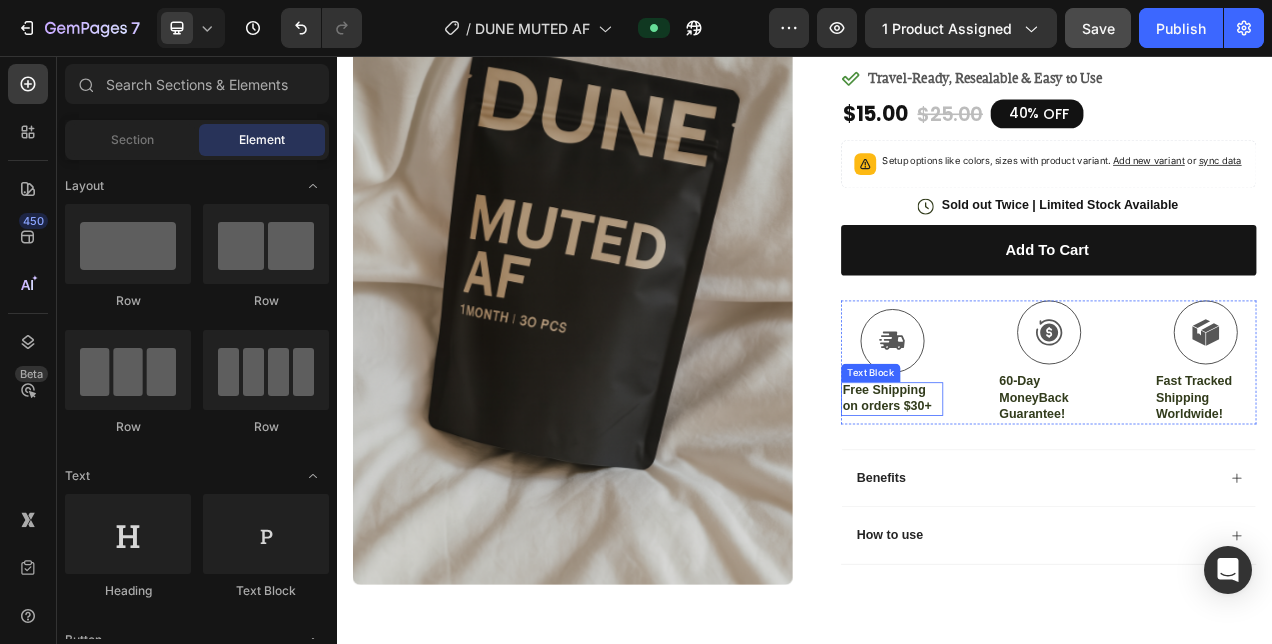 click at bounding box center [639, 310] 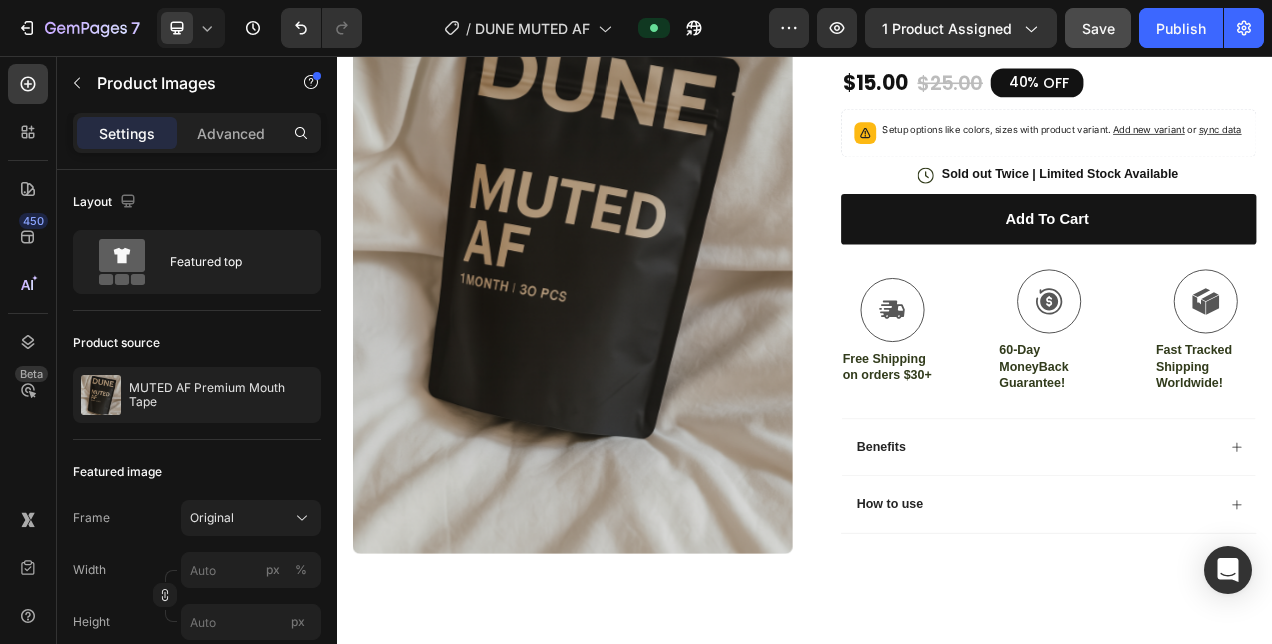 scroll, scrollTop: 0, scrollLeft: 0, axis: both 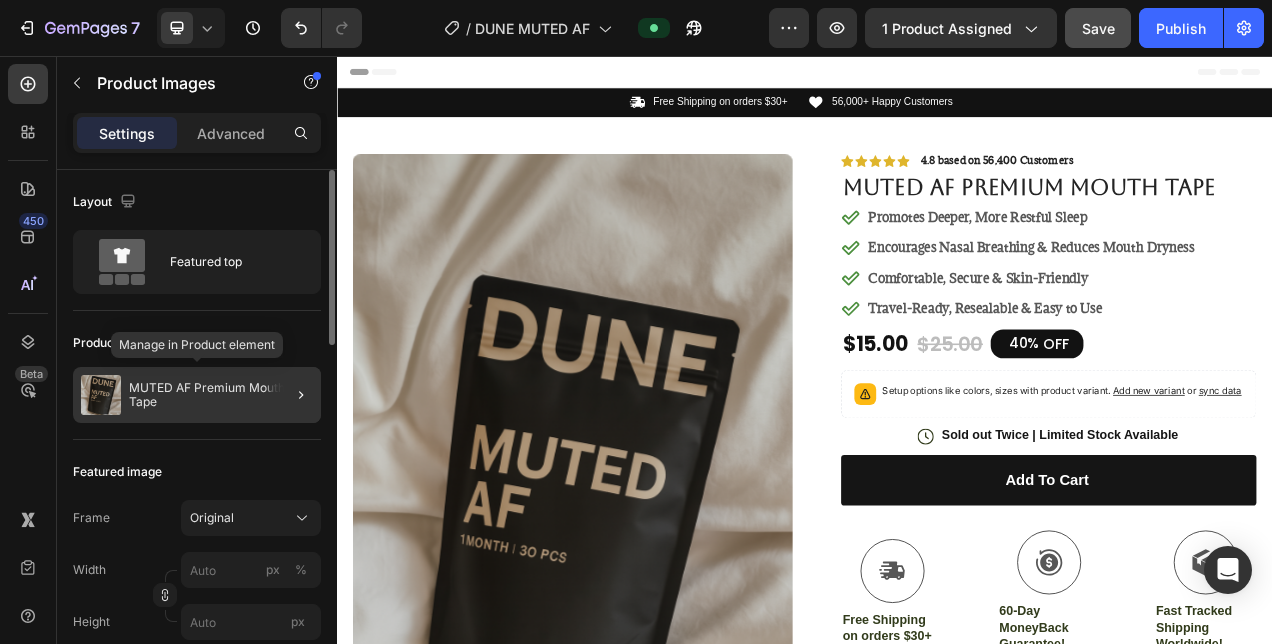 click on "MUTED AF Premium Mouth Tape" at bounding box center [221, 395] 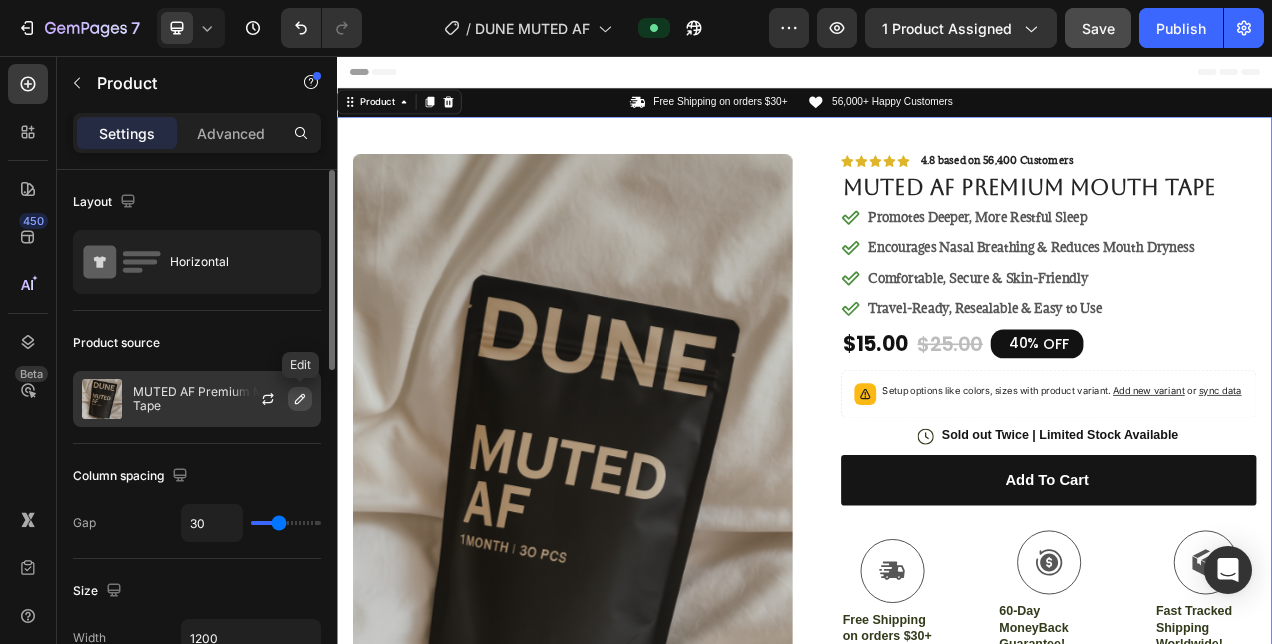 click 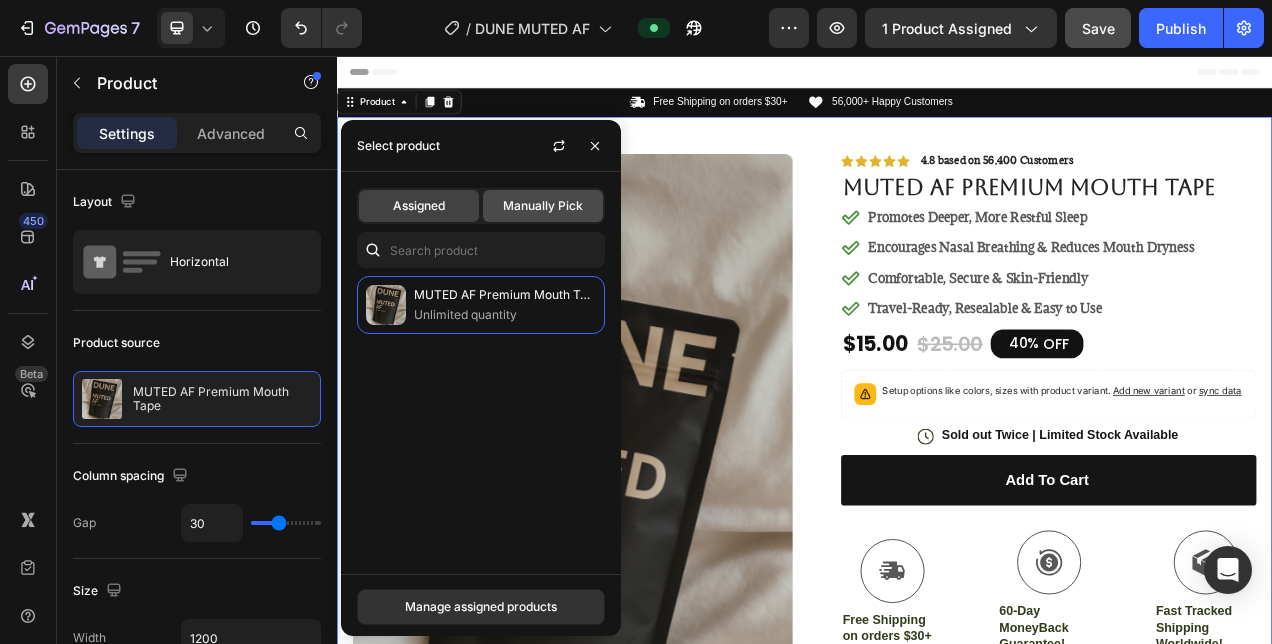 click on "Manually Pick" 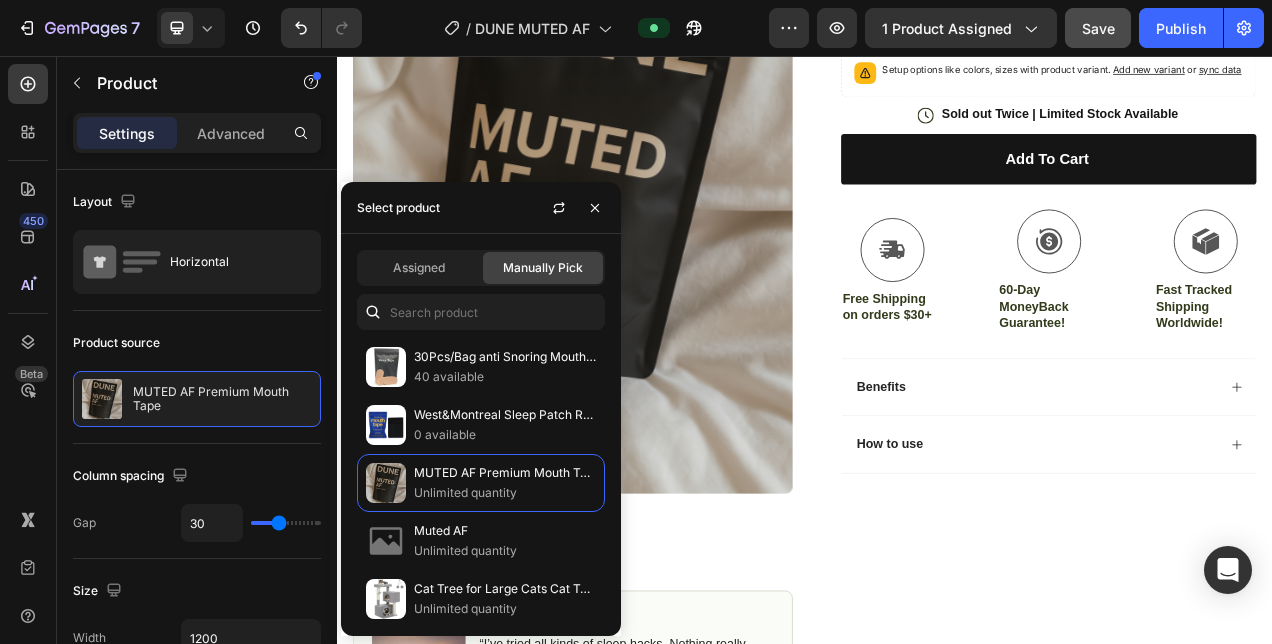 scroll, scrollTop: 0, scrollLeft: 0, axis: both 